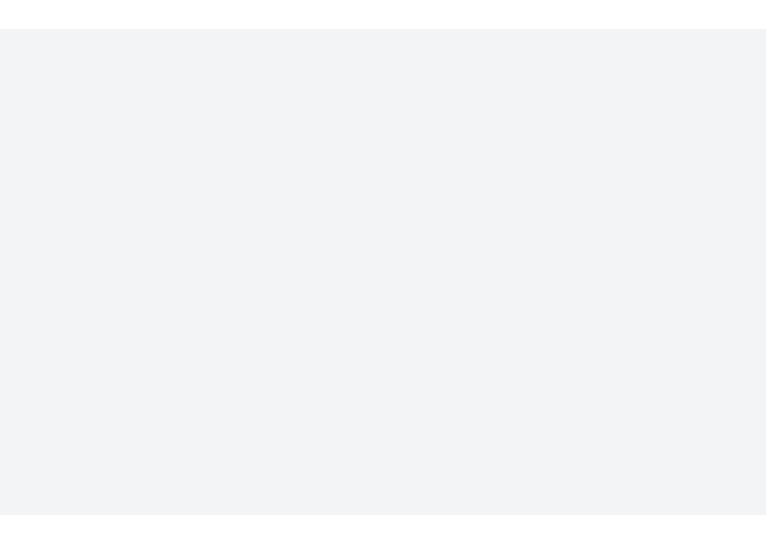 scroll, scrollTop: 0, scrollLeft: 0, axis: both 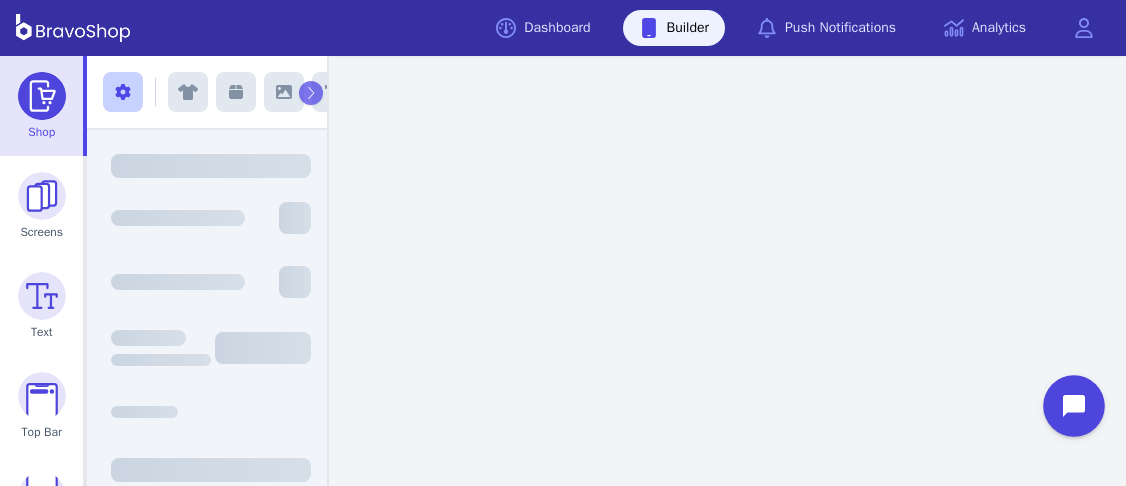 click 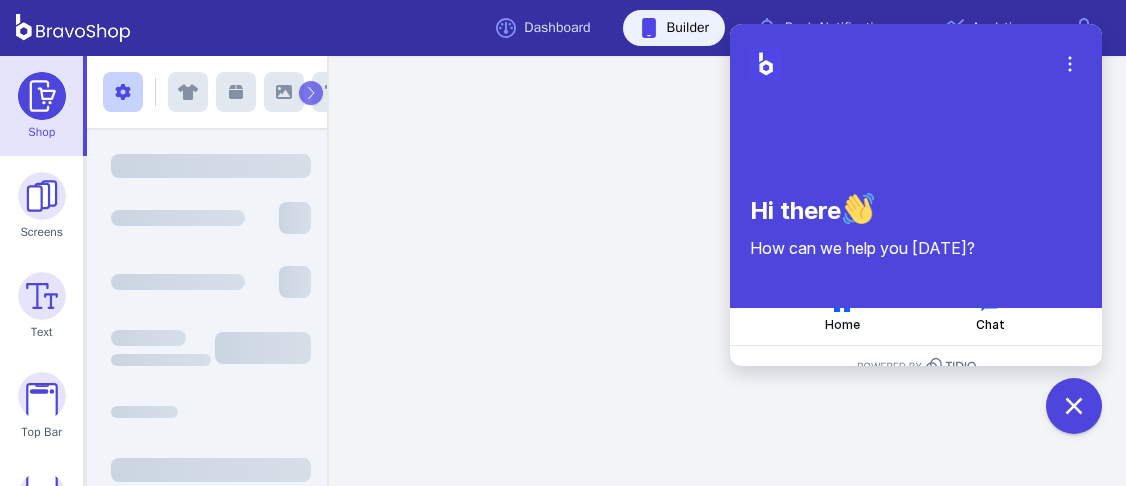 click on "Chat" at bounding box center (990, 312) 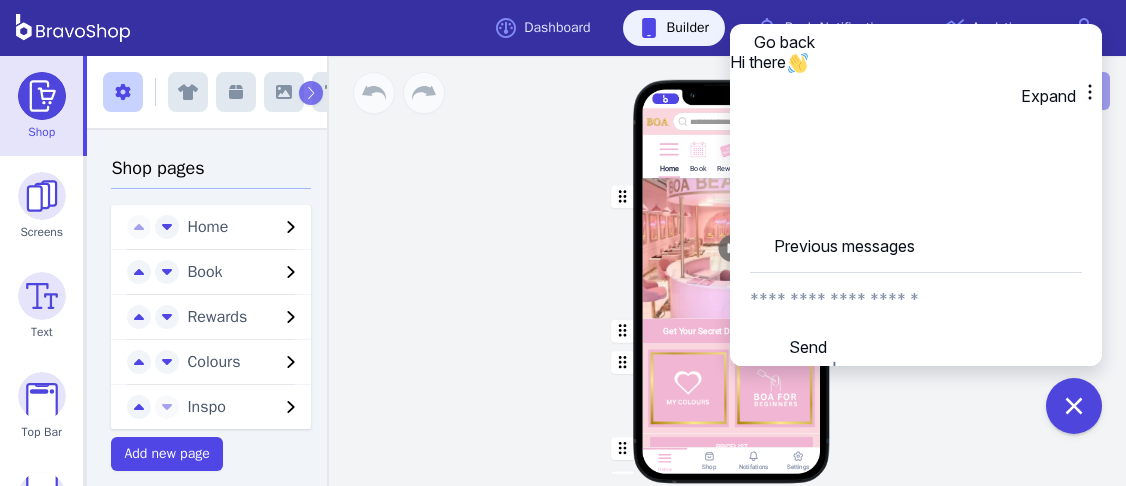 click at bounding box center (916, 299) 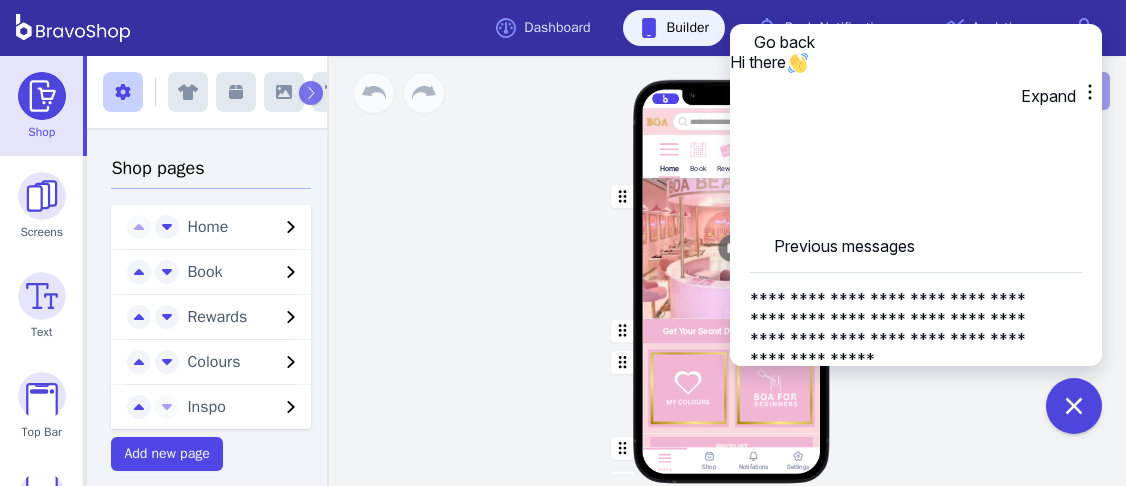 click on "**********" at bounding box center [898, 319] 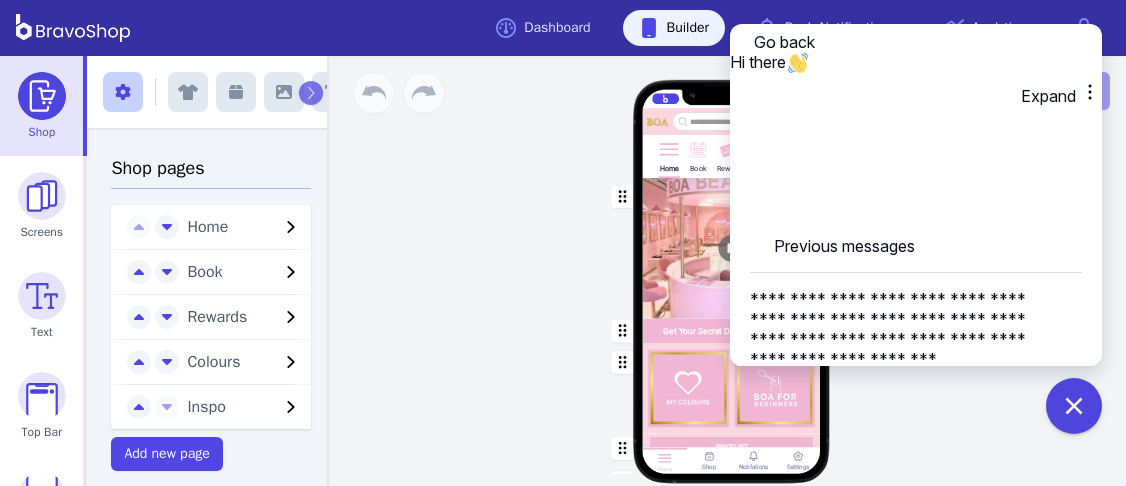 click on "**********" at bounding box center (898, 319) 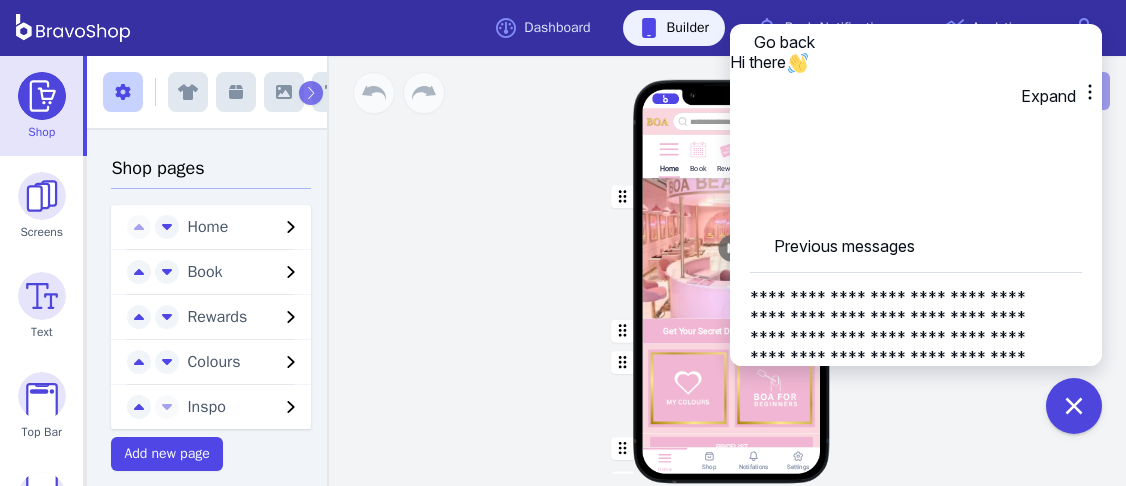 type on "**********" 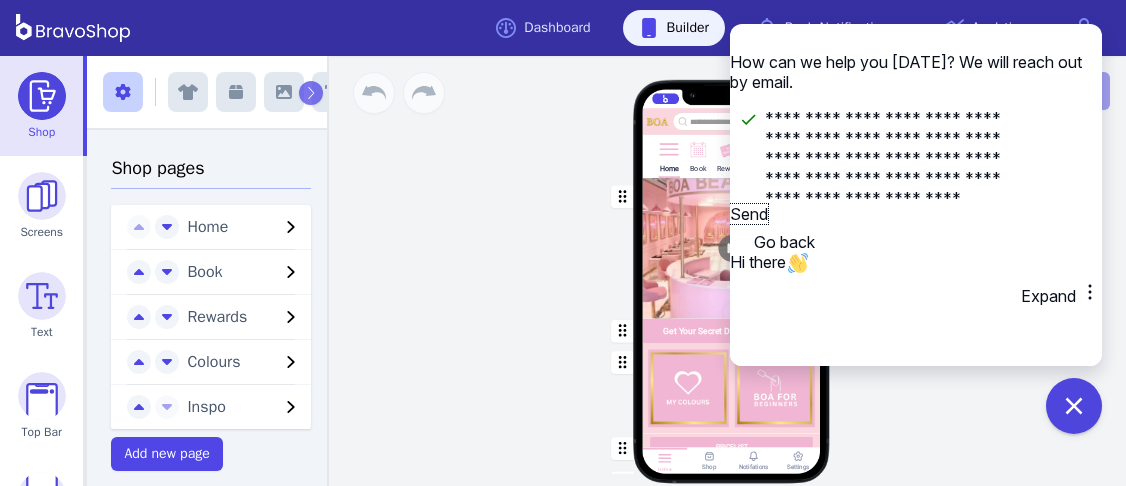 click on "Send" at bounding box center (749, 214) 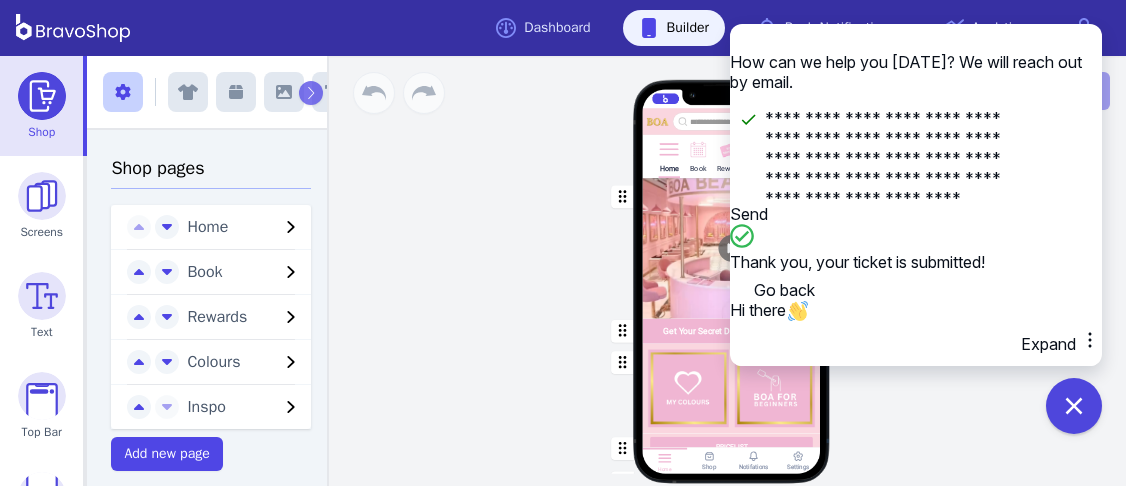 click on "Home Book Rewards Colours Inspo Get Your Secret Discount Code Here PRICELIST Featured Products Drag a block here to get started Home Shop Notifations Settings" at bounding box center [731, 271] 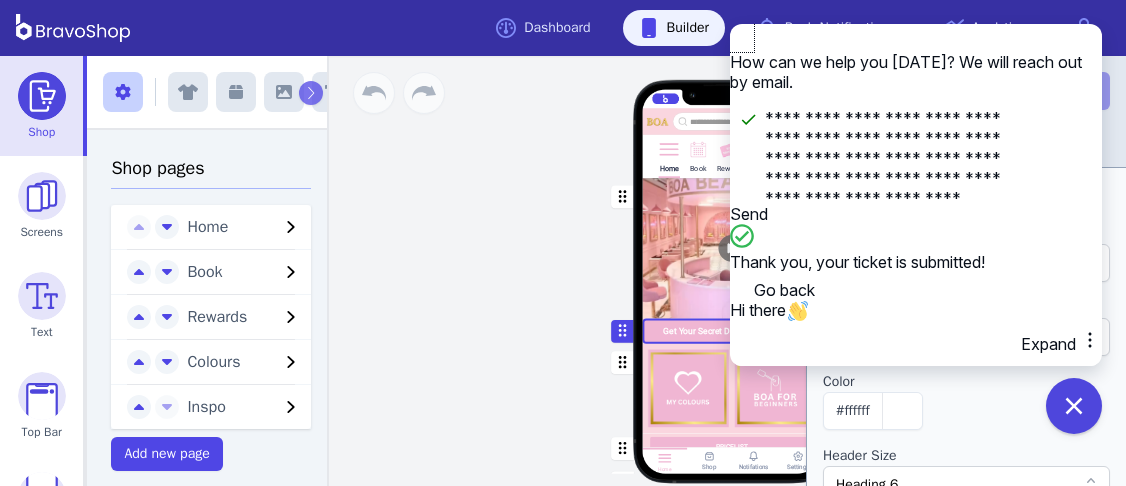 click 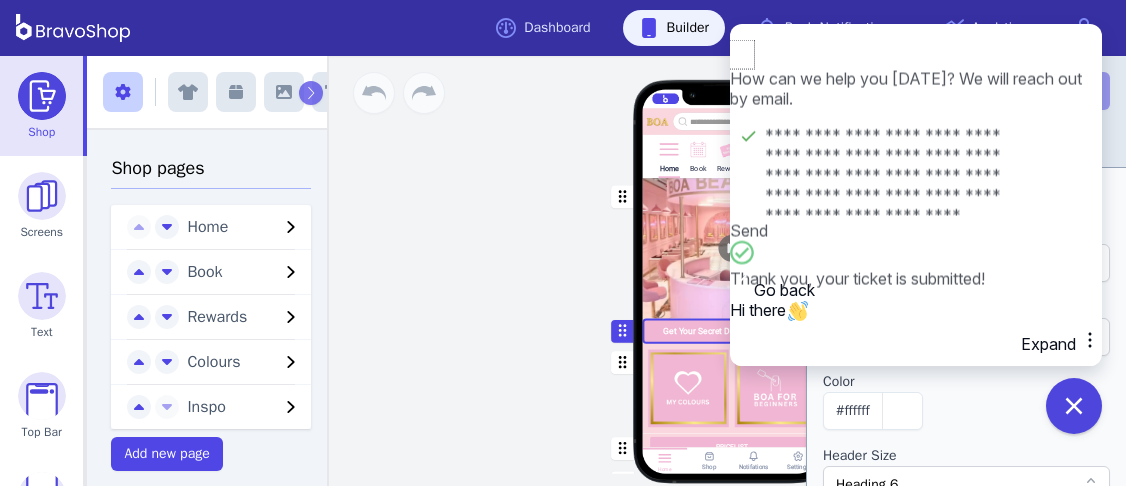 scroll, scrollTop: 0, scrollLeft: 0, axis: both 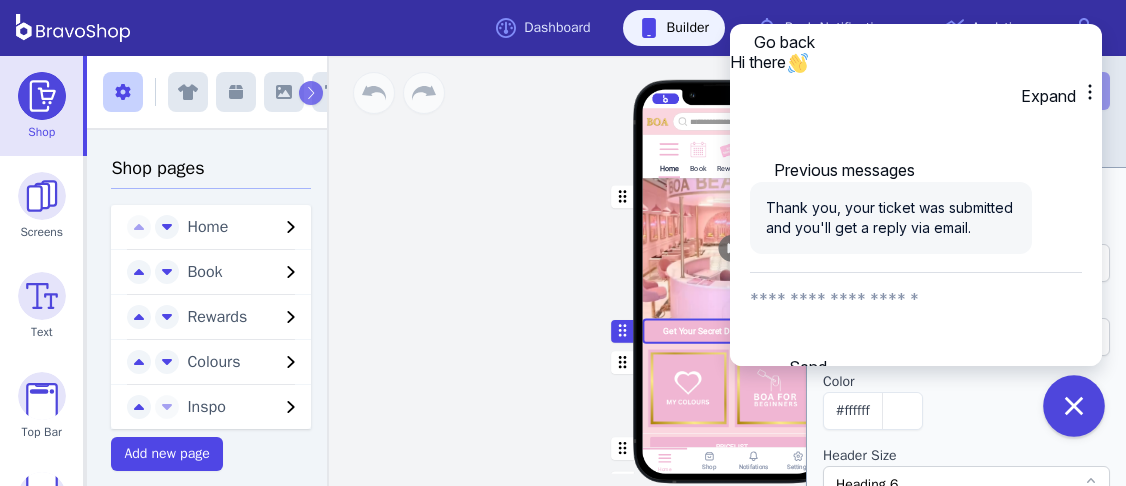 click 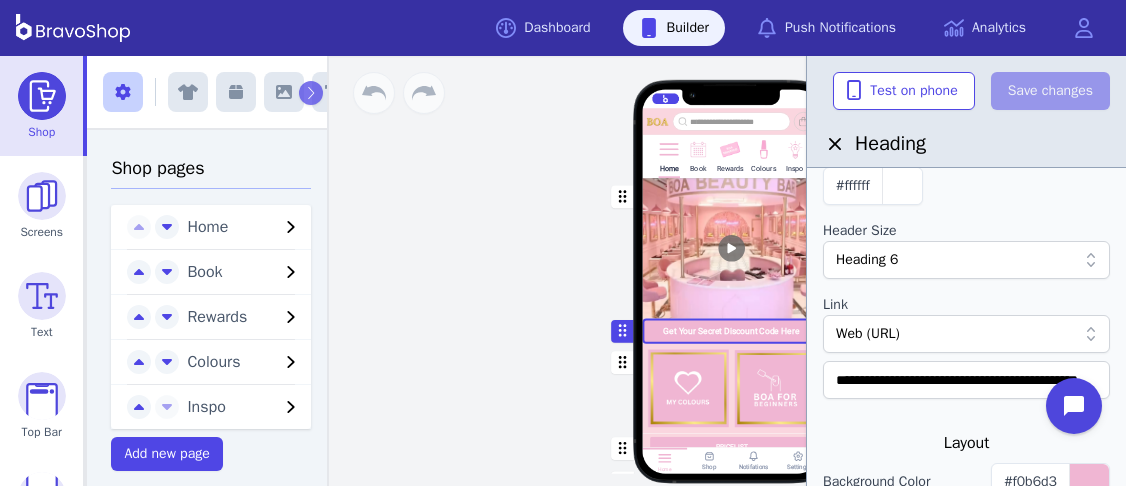 scroll, scrollTop: 230, scrollLeft: 0, axis: vertical 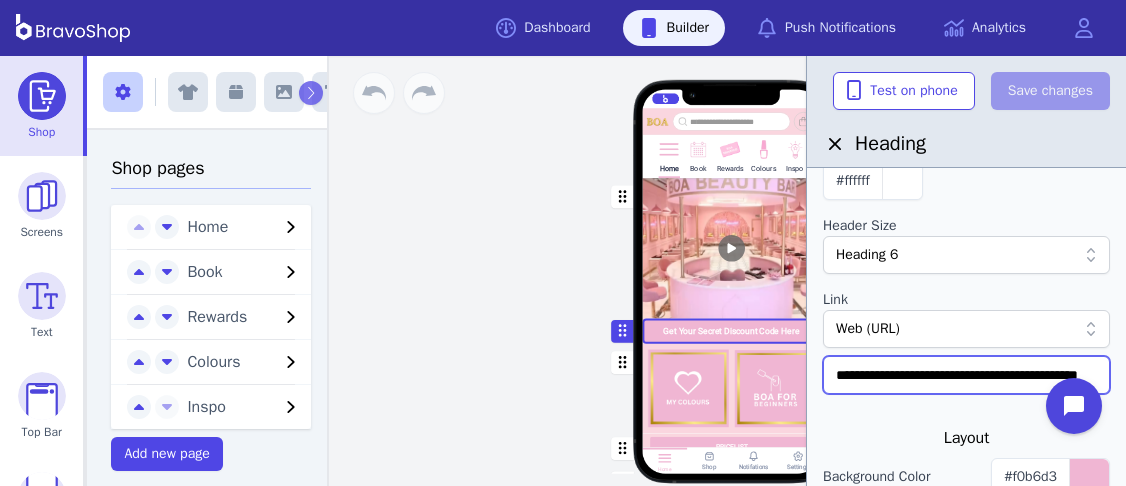 drag, startPoint x: 832, startPoint y: 370, endPoint x: 1125, endPoint y: 364, distance: 293.06143 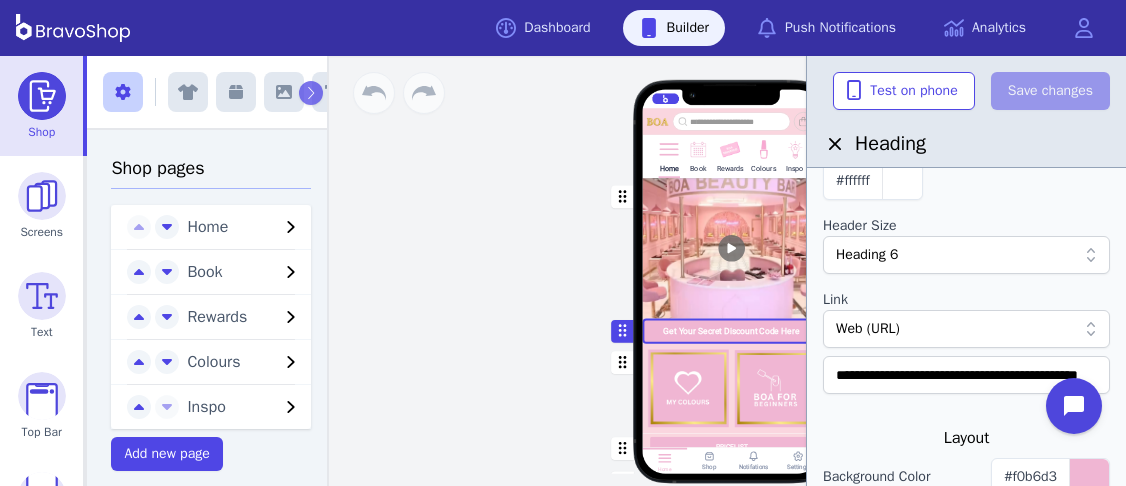 scroll, scrollTop: 0, scrollLeft: 0, axis: both 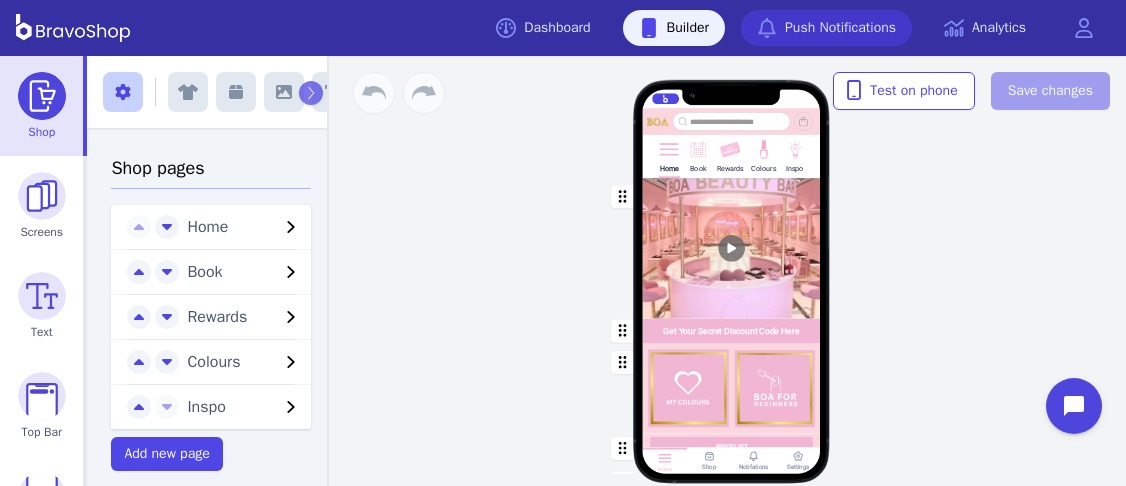 click on "Push Notifications" at bounding box center [826, 28] 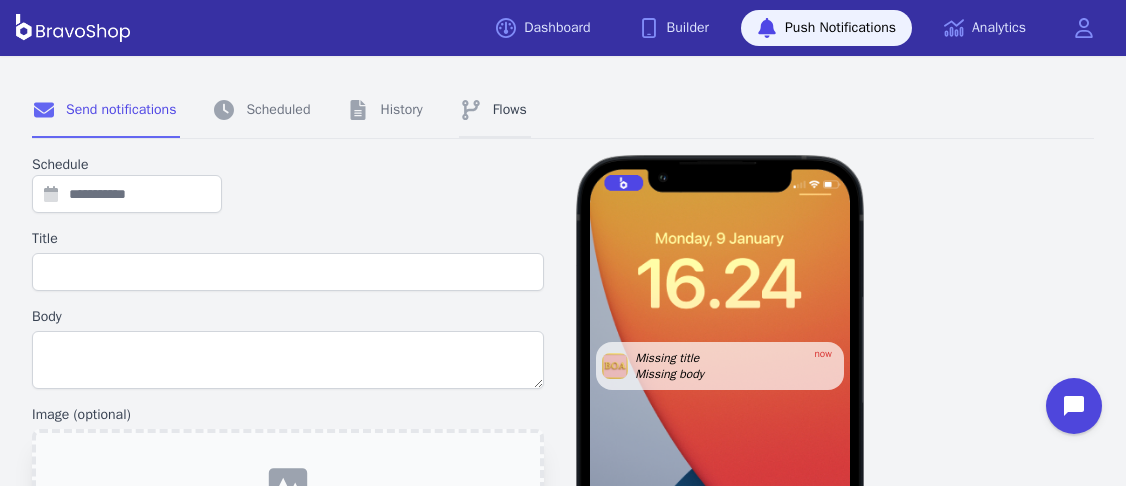 click on "Flows" at bounding box center [495, 111] 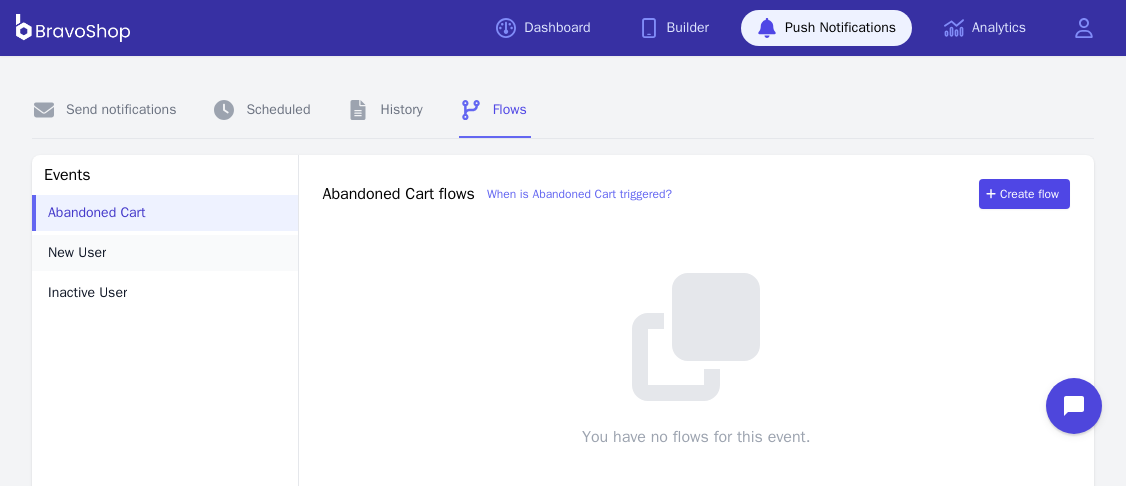 click on "New User" at bounding box center (77, 253) 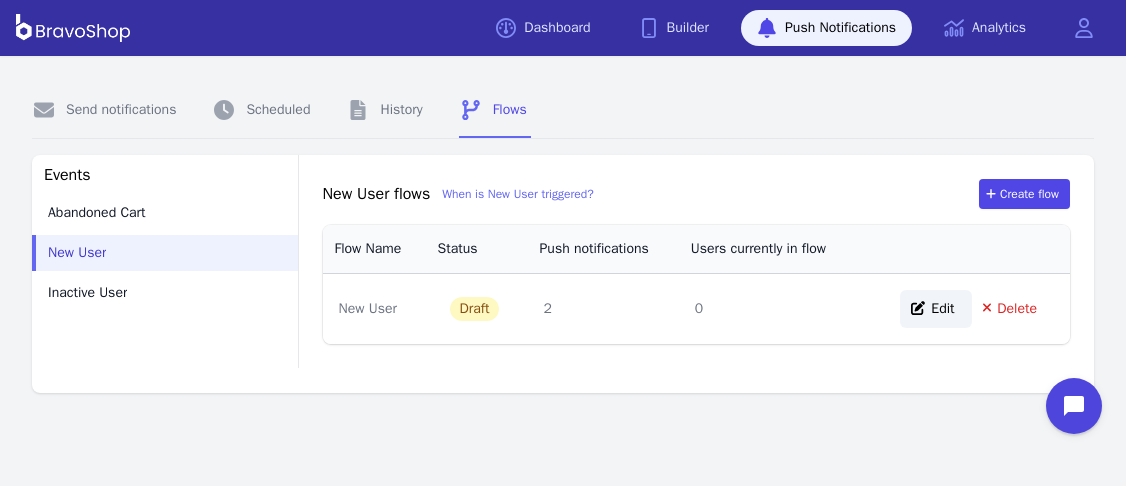 click on "Edit" at bounding box center (935, 309) 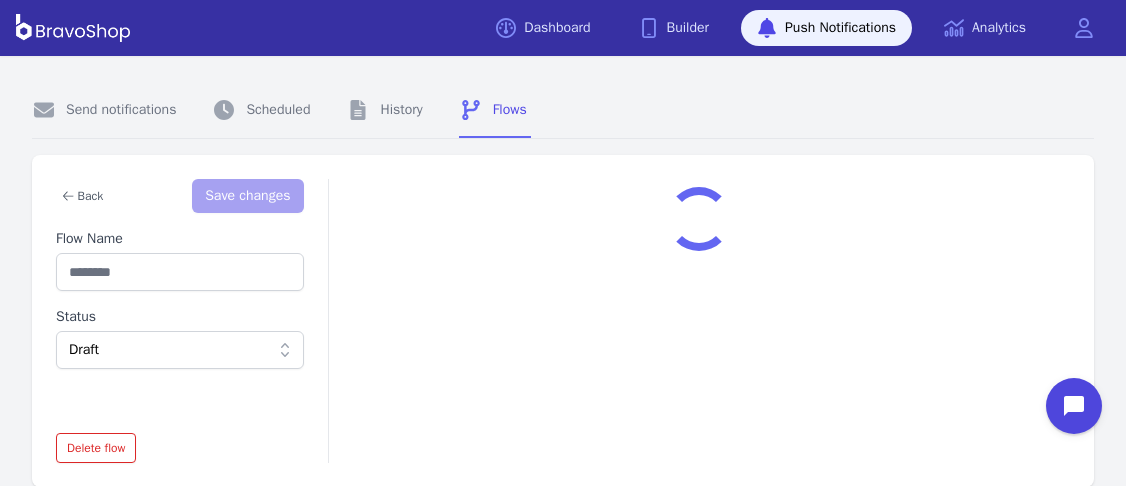type on "********" 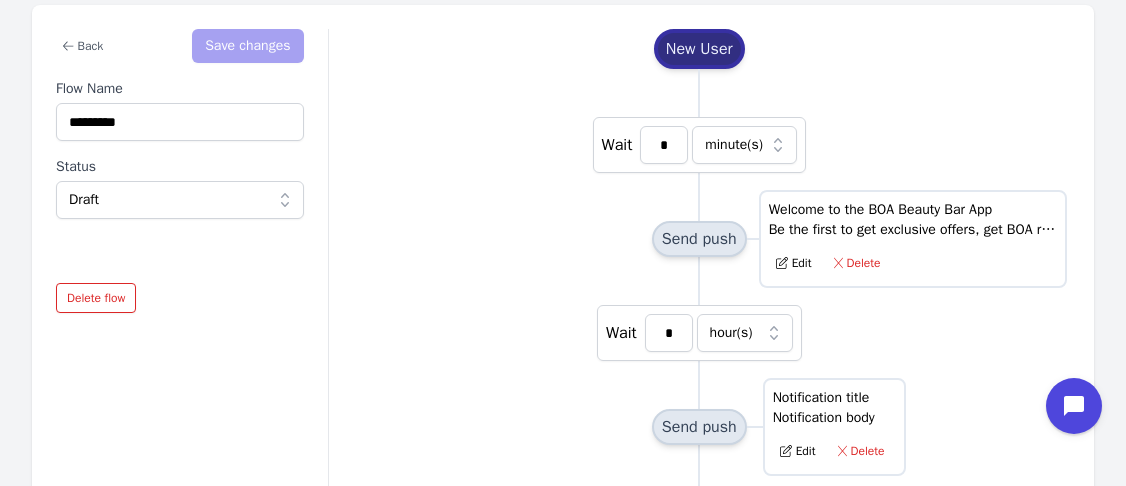 scroll, scrollTop: 152, scrollLeft: 0, axis: vertical 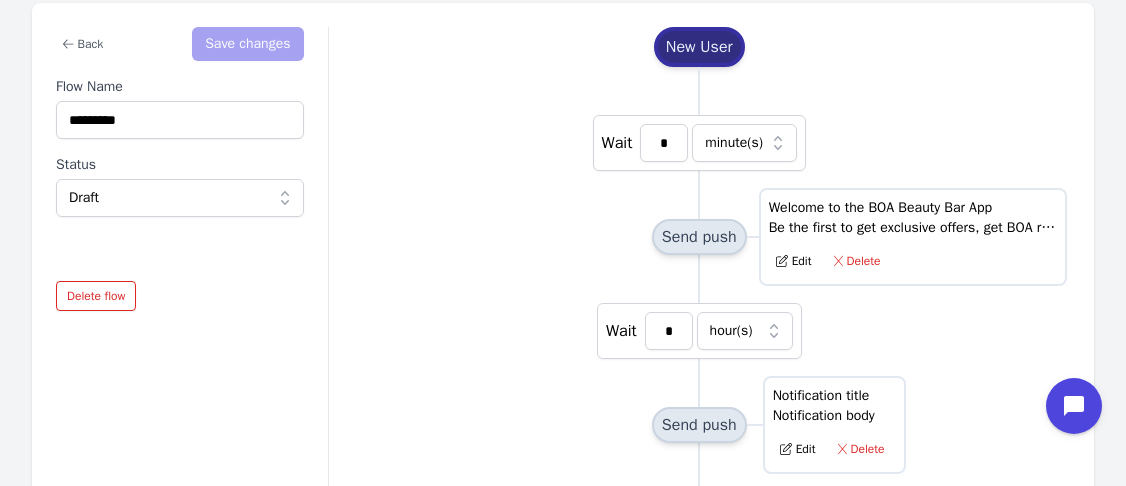 click on "Welcome to the BOA Beauty Bar App" at bounding box center [913, 208] 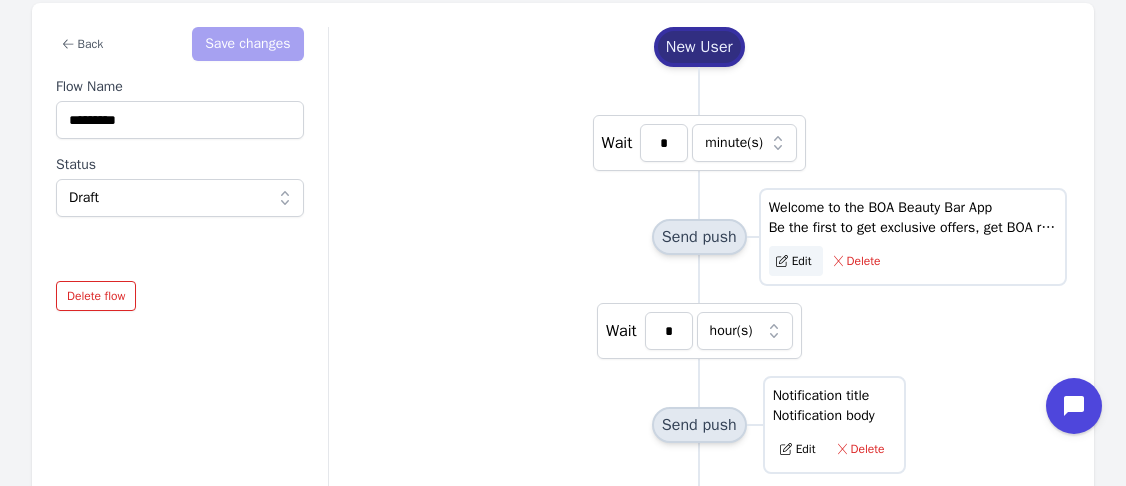 click on "Edit" at bounding box center [796, 261] 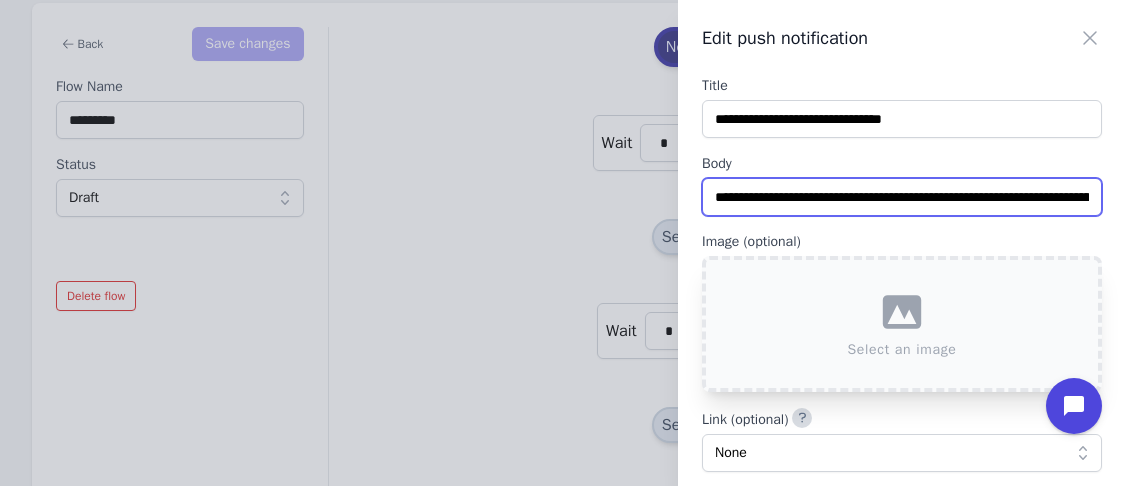 click on "**********" at bounding box center [902, 197] 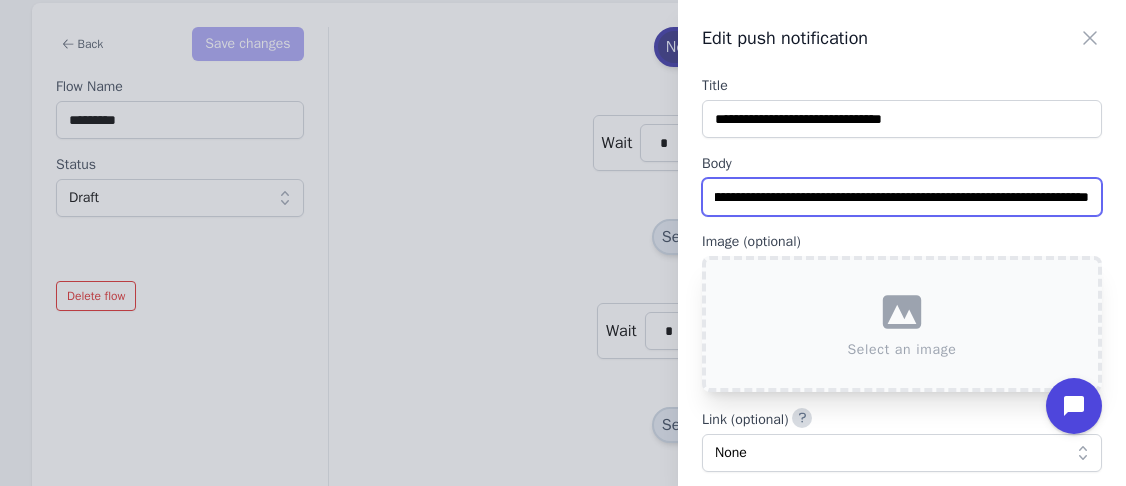 scroll, scrollTop: 0, scrollLeft: 432, axis: horizontal 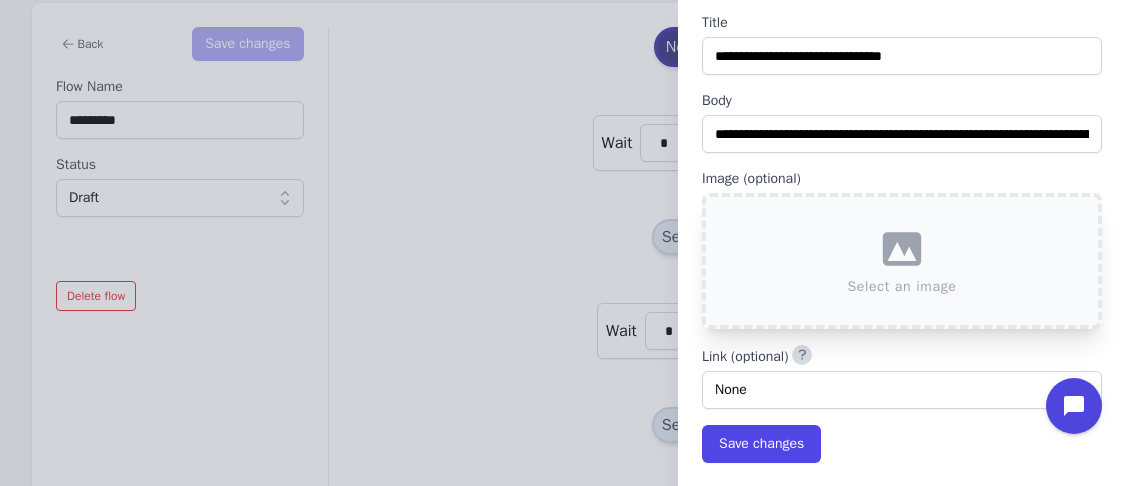 click on "None" at bounding box center [891, 390] 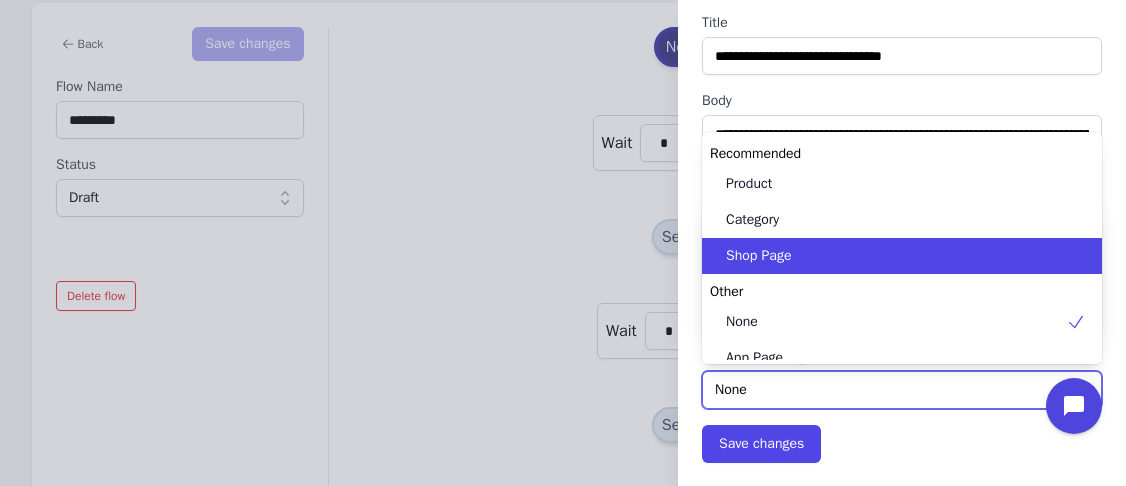scroll, scrollTop: 124, scrollLeft: 0, axis: vertical 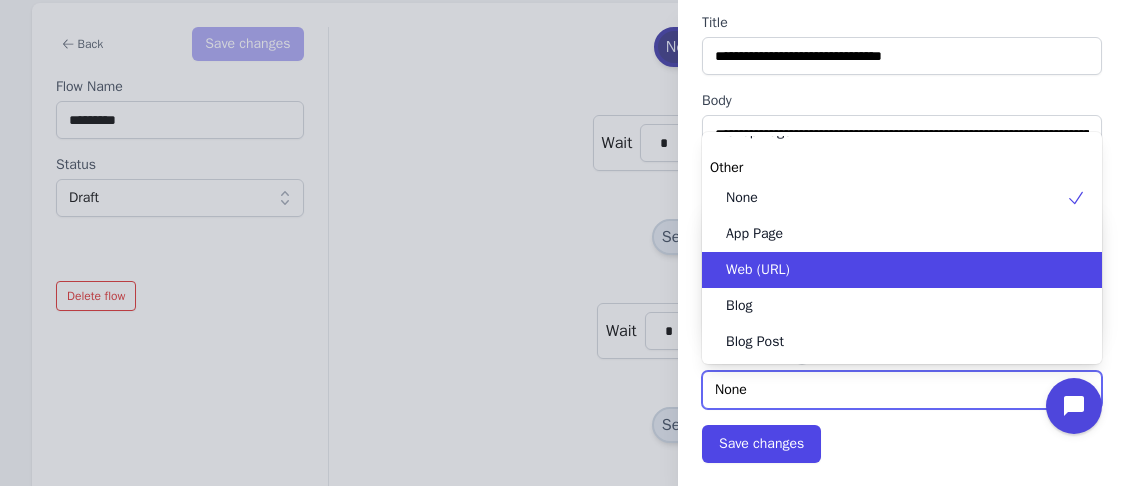 click on "Web (URL)" at bounding box center [890, 270] 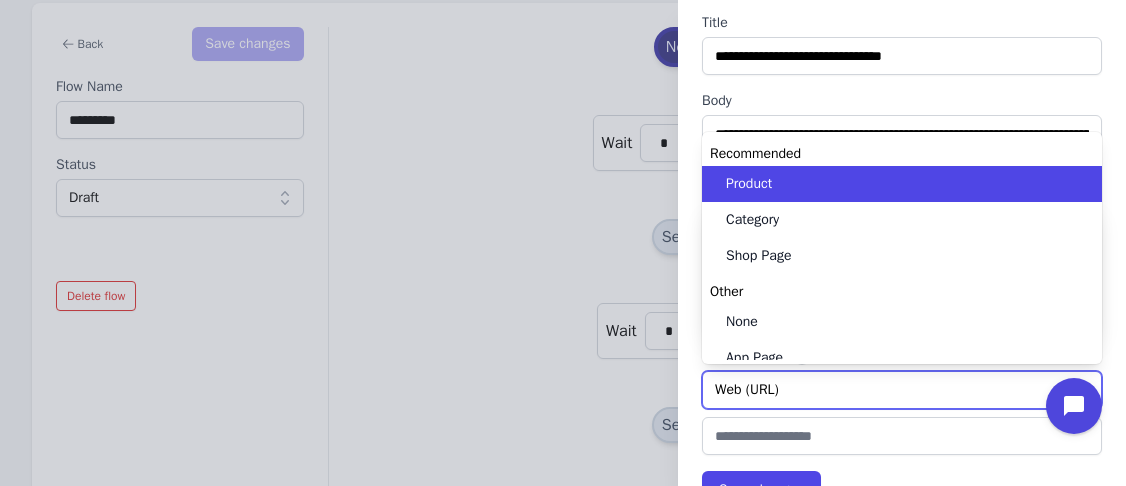 click on "Web (URL)" at bounding box center [891, 390] 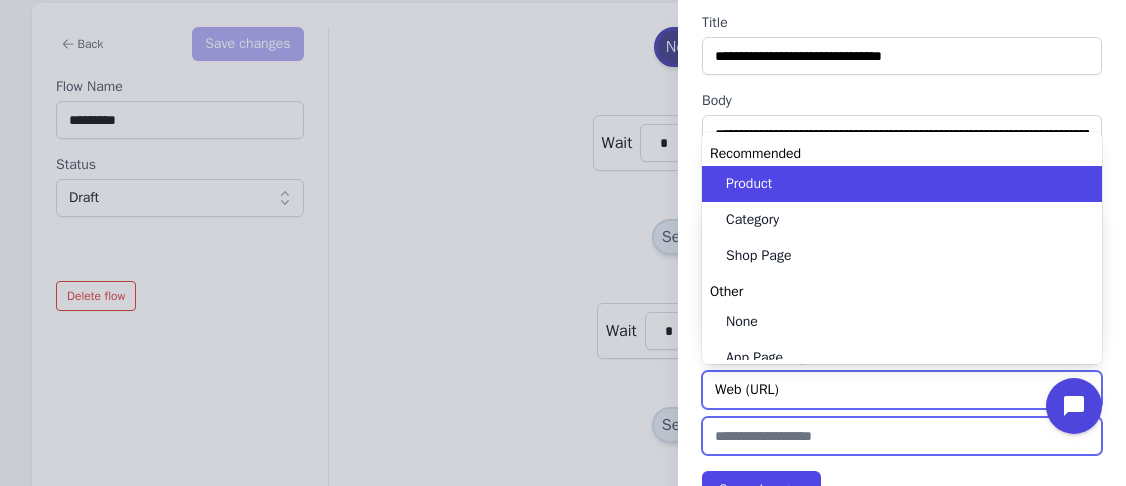 click at bounding box center [902, 436] 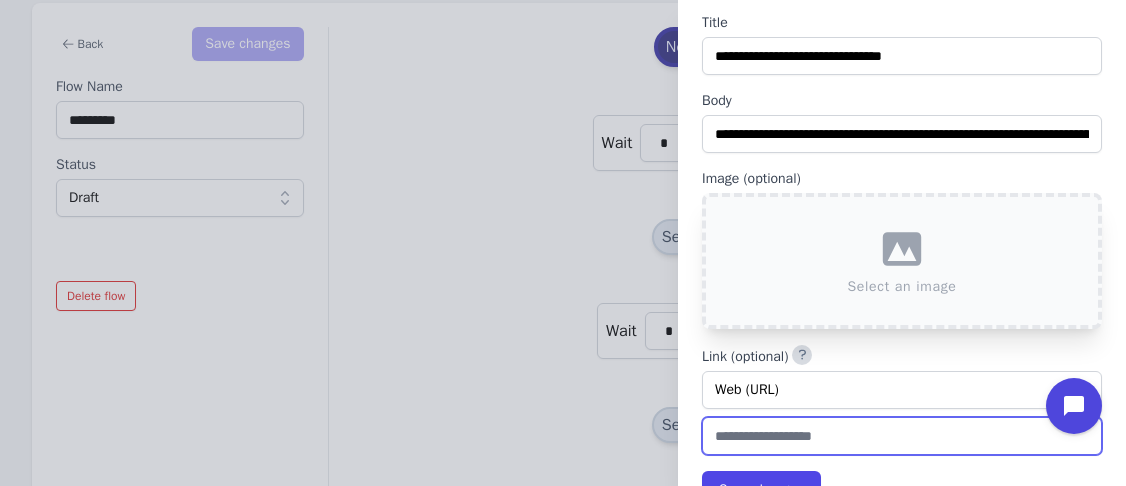 paste on "**********" 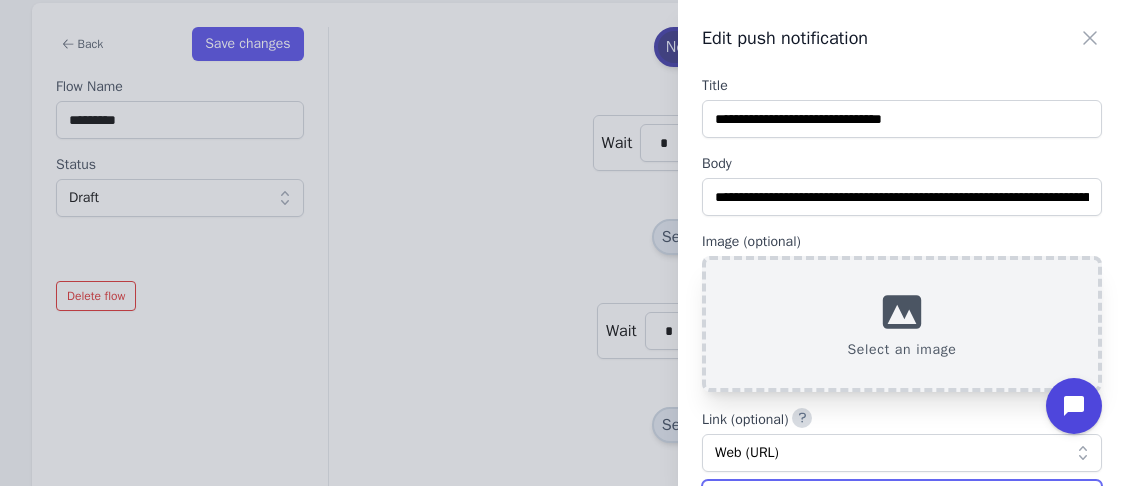 scroll, scrollTop: 109, scrollLeft: 0, axis: vertical 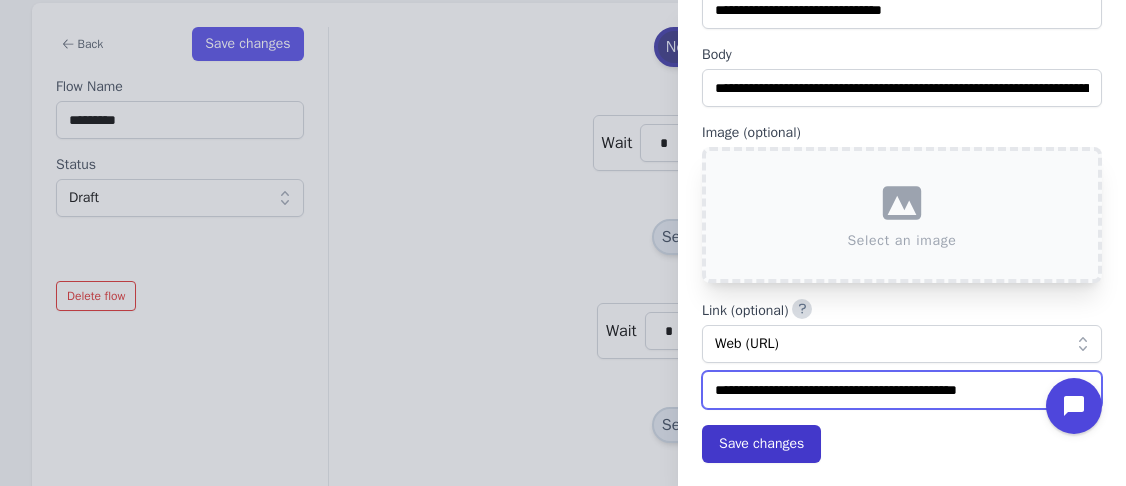 type on "**********" 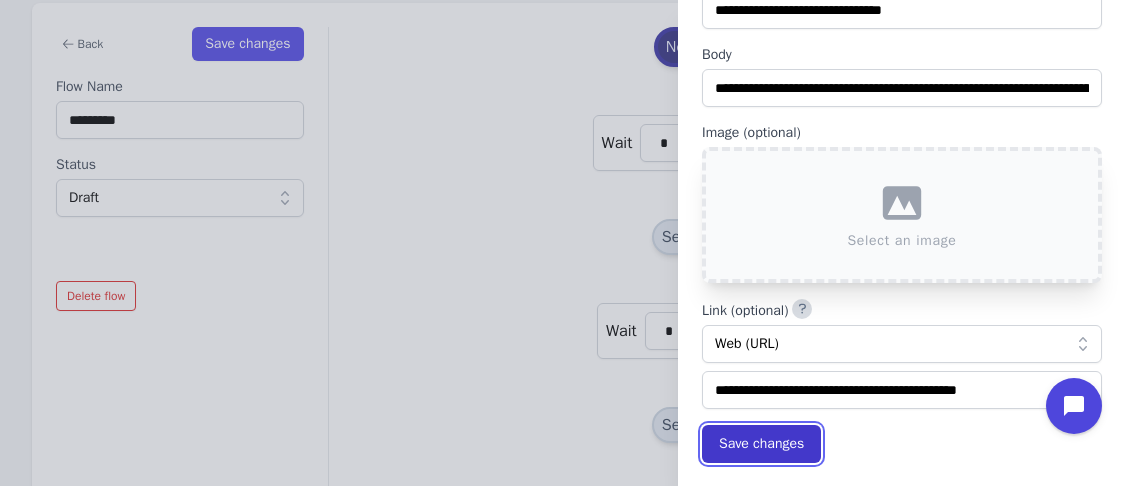 click on "Save changes" at bounding box center [761, 444] 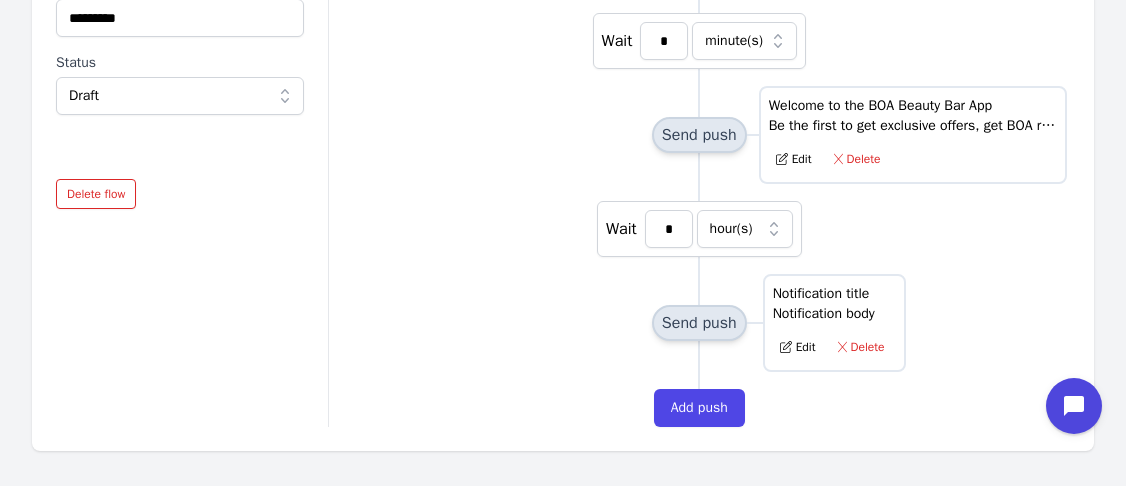 scroll, scrollTop: 251, scrollLeft: 0, axis: vertical 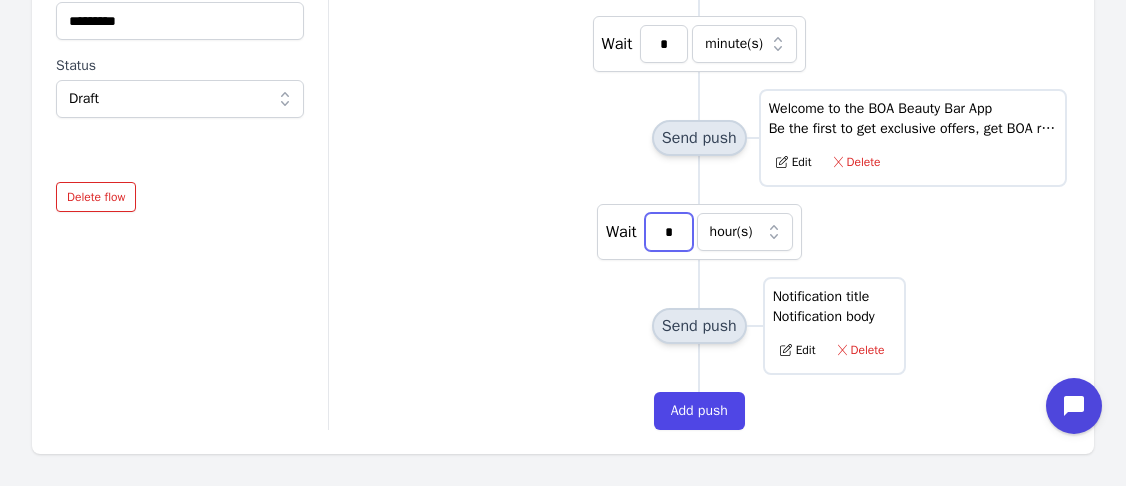 click on "*" at bounding box center (669, 232) 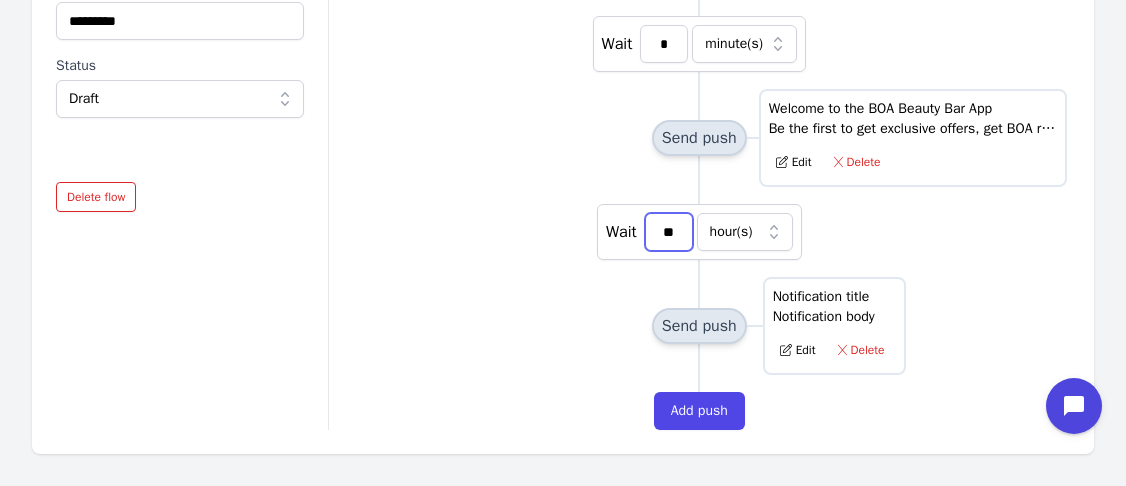 drag, startPoint x: 661, startPoint y: 229, endPoint x: 678, endPoint y: 230, distance: 17.029387 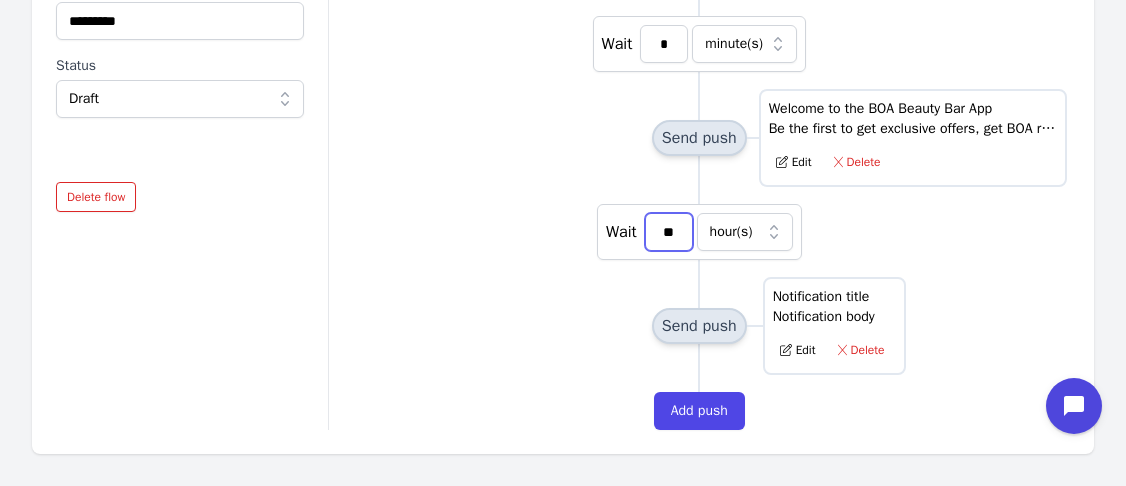 click on "**" at bounding box center [669, 232] 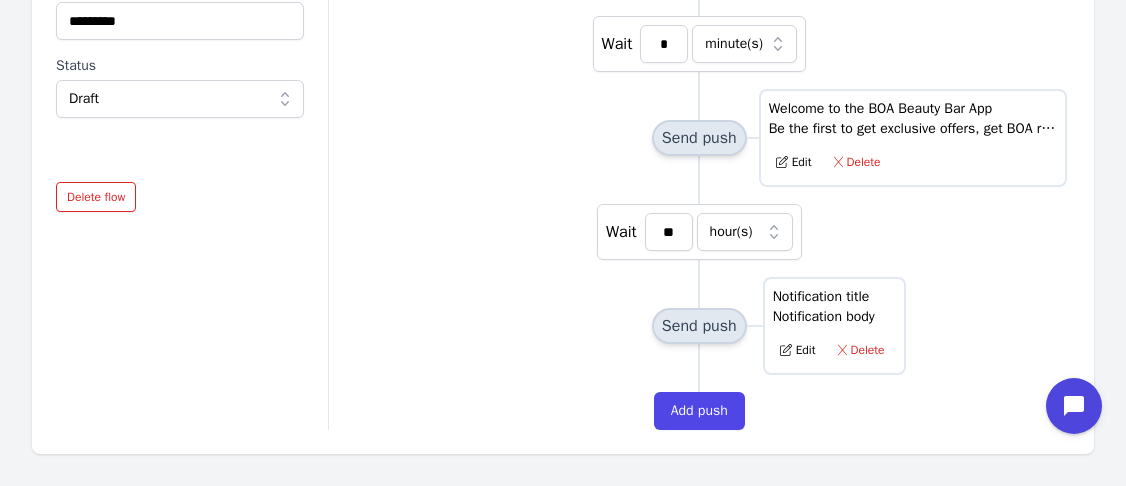 click on "New User Wait * minute(s) Send push Welcome to the BOA Beauty Bar App Be the first to get exclusive offers, get BOA rewards, book treatments, buy products, get news on what is trending and much more.  Edit Delete Wait ** hour(s) Send push Notification title Notification body Edit Delete Add push" at bounding box center [699, 179] 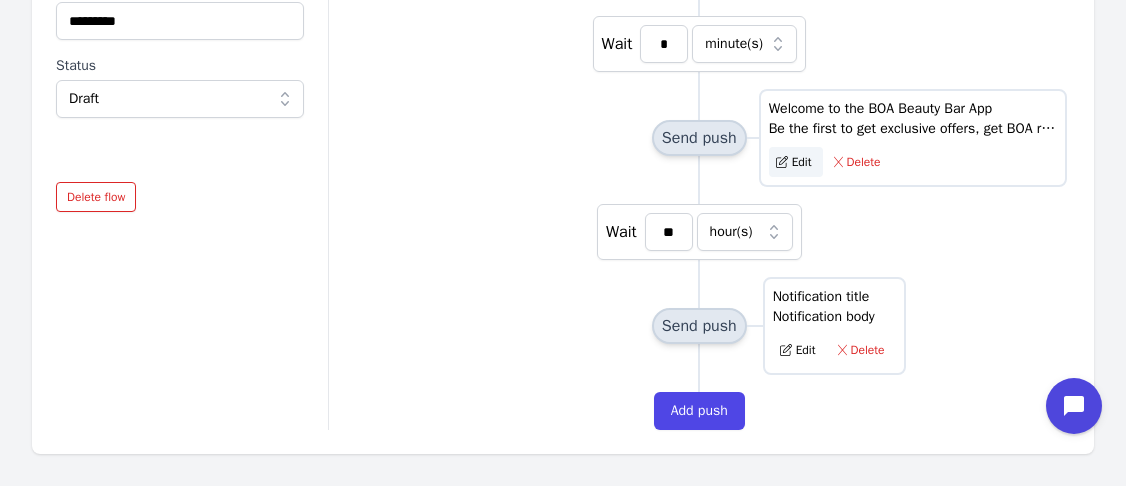 click on "Edit" at bounding box center [796, 162] 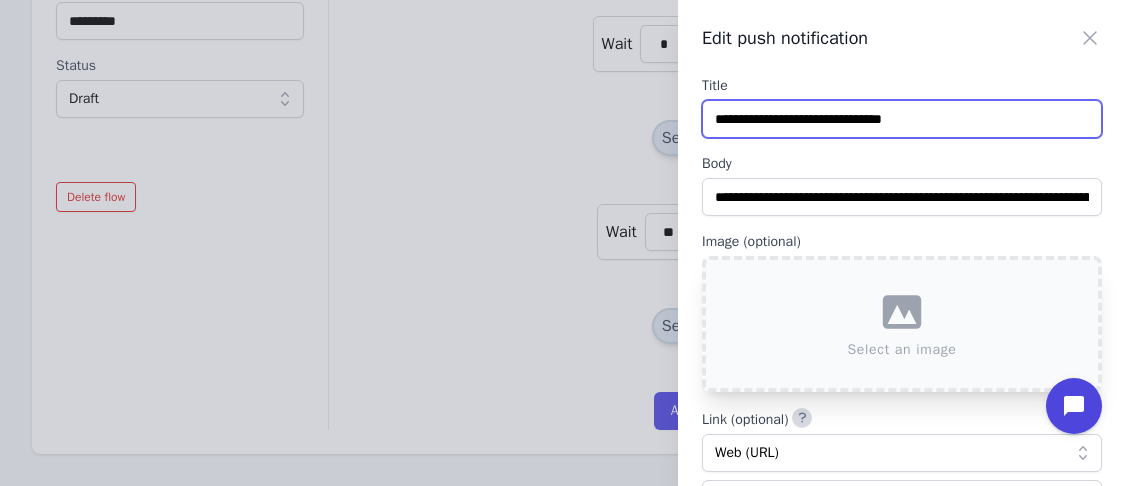 drag, startPoint x: 916, startPoint y: 119, endPoint x: 950, endPoint y: 119, distance: 34 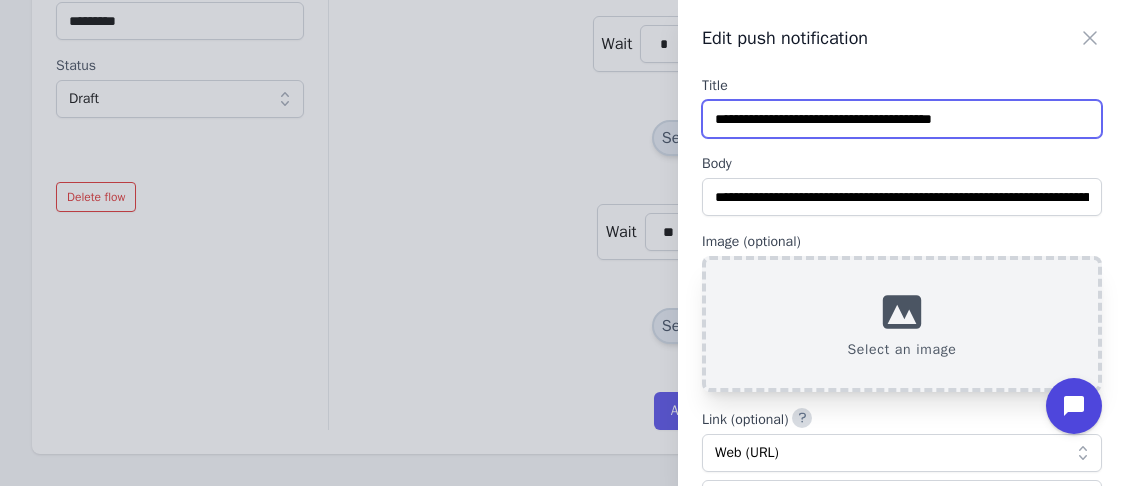 scroll, scrollTop: 109, scrollLeft: 0, axis: vertical 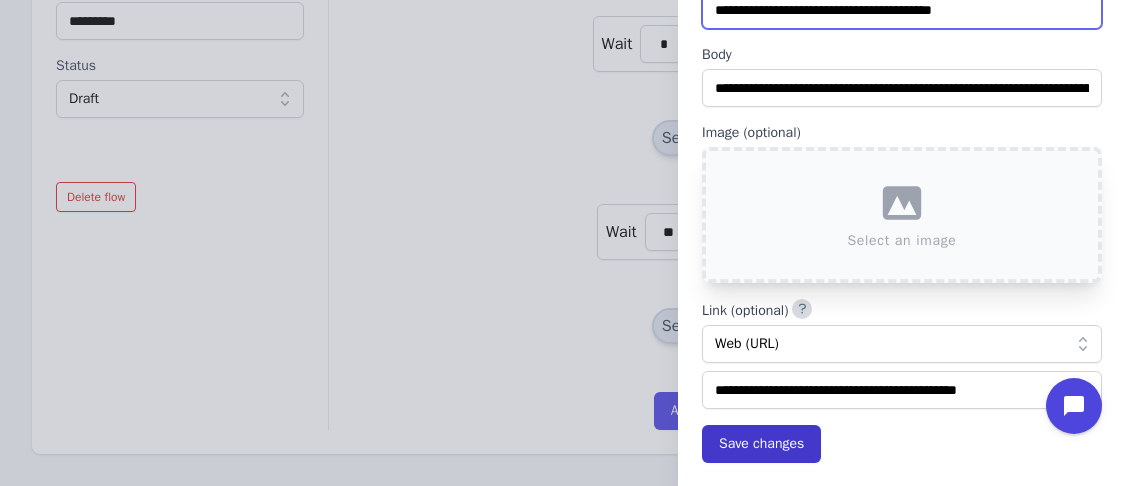 type on "**********" 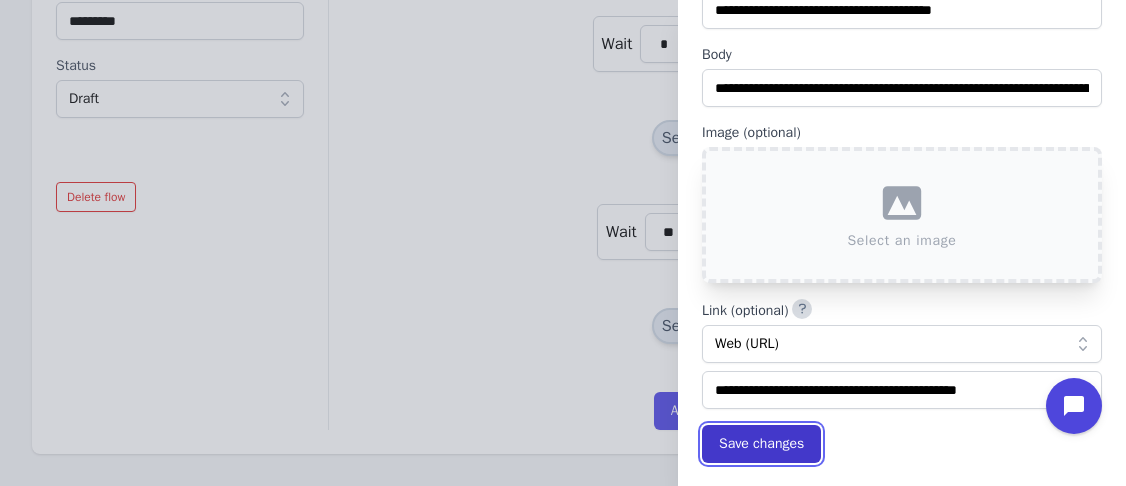 click on "Save changes" at bounding box center (761, 444) 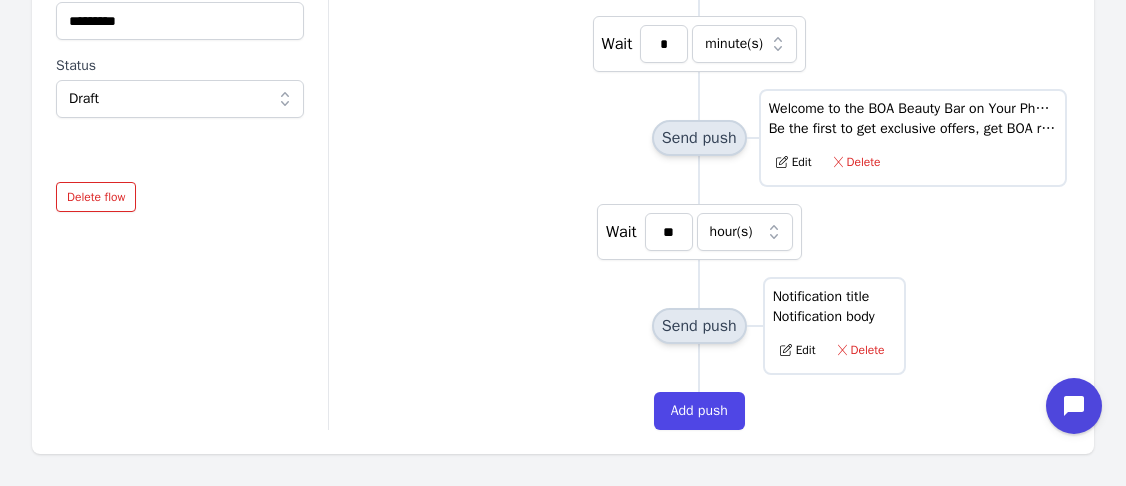 click on "New User Wait * minute(s) Send push Welcome to the BOA Beauty Bar on Your Phone Be the first to get exclusive offers, get BOA rewards, book treatments, buy products, get news on what is trending and much more.  Edit Delete Wait ** hour(s) Send push Notification title Notification body Edit Delete Add push" at bounding box center [699, 179] 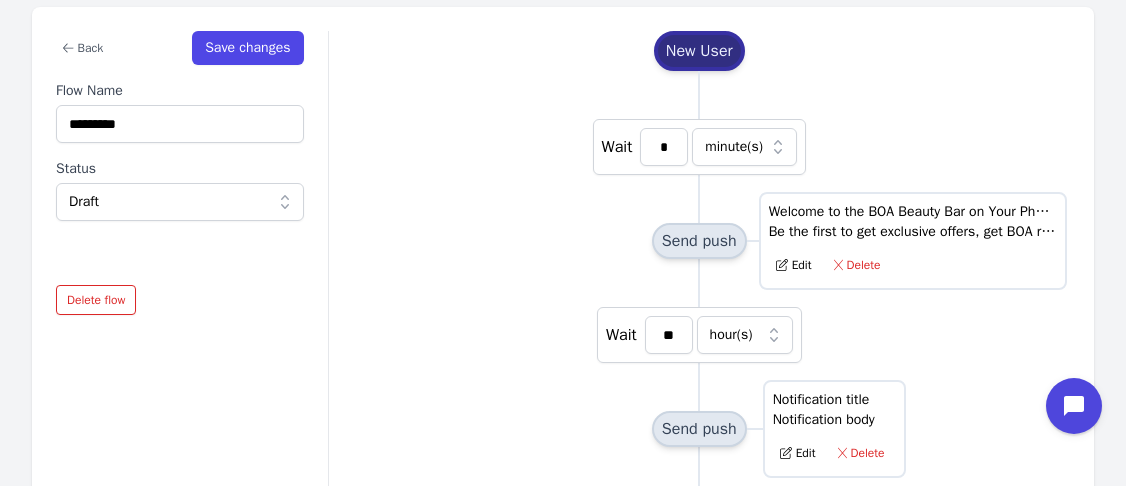 scroll, scrollTop: 149, scrollLeft: 0, axis: vertical 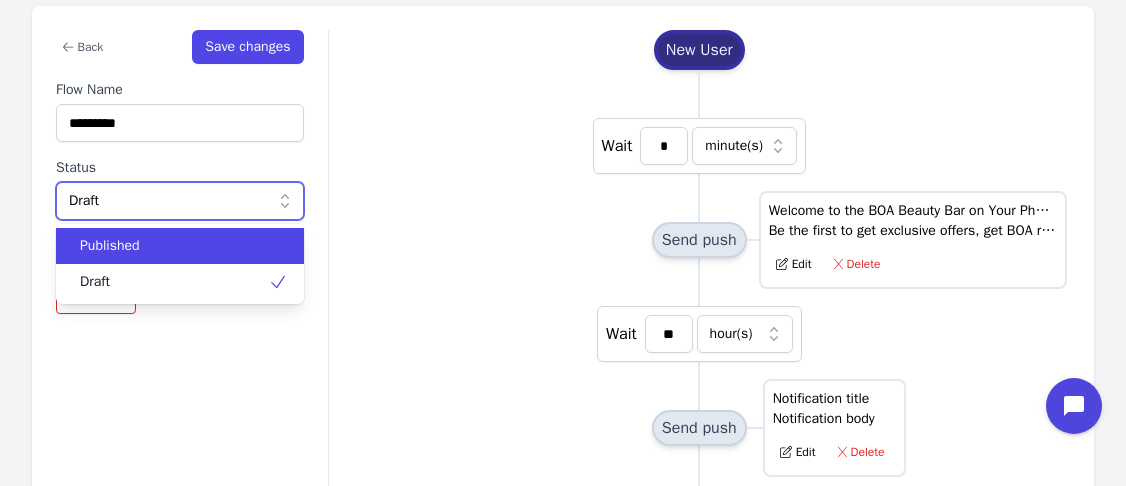 click 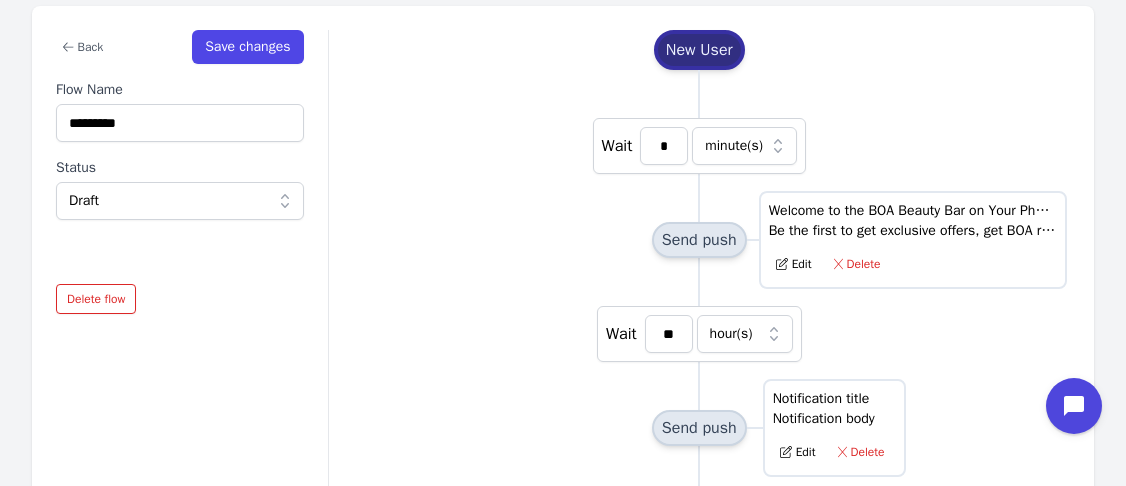 click on "New User Wait * minute(s) Send push Welcome to the BOA Beauty Bar on Your Phone Be the first to get exclusive offers, get BOA rewards, book treatments, buy products, get news on what is trending and much more.  Edit Delete Wait ** hour(s) Send push Notification title Notification body Edit Delete Add push" at bounding box center (699, 281) 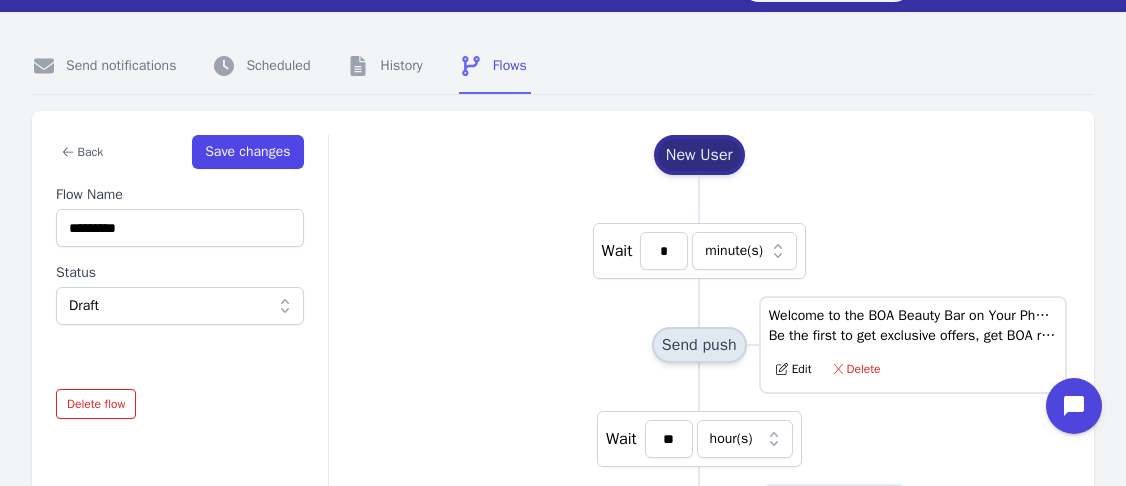 scroll, scrollTop: 43, scrollLeft: 0, axis: vertical 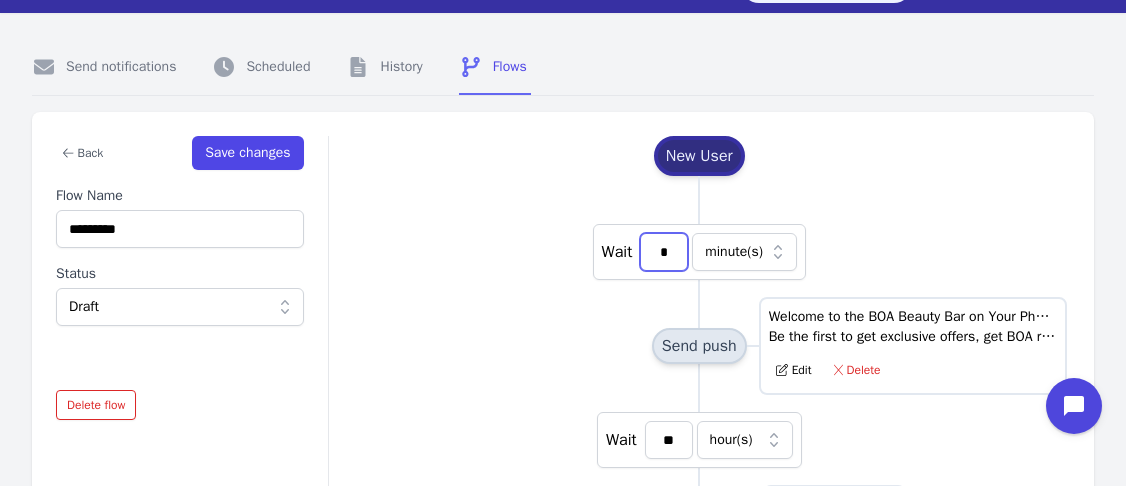 click on "*" at bounding box center [664, 252] 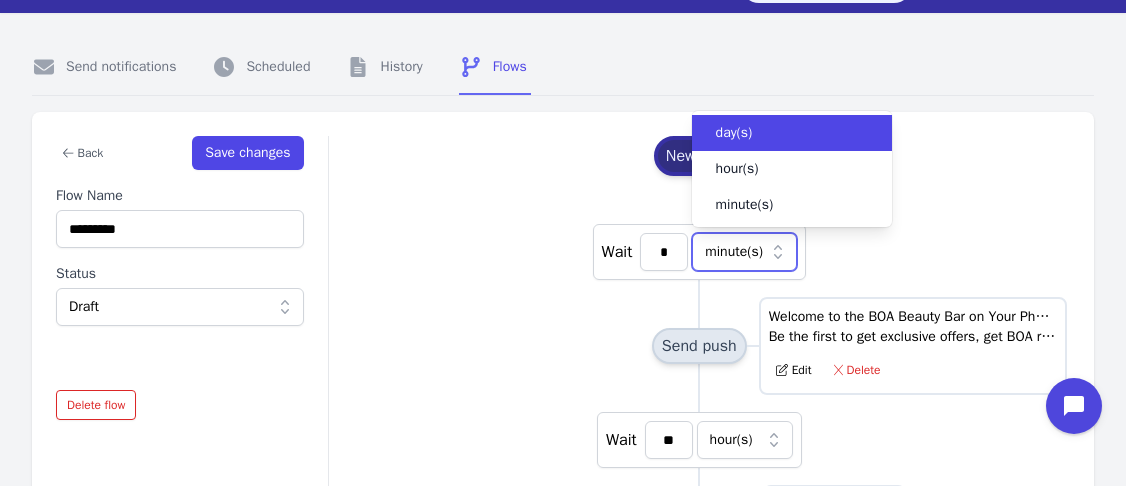 click 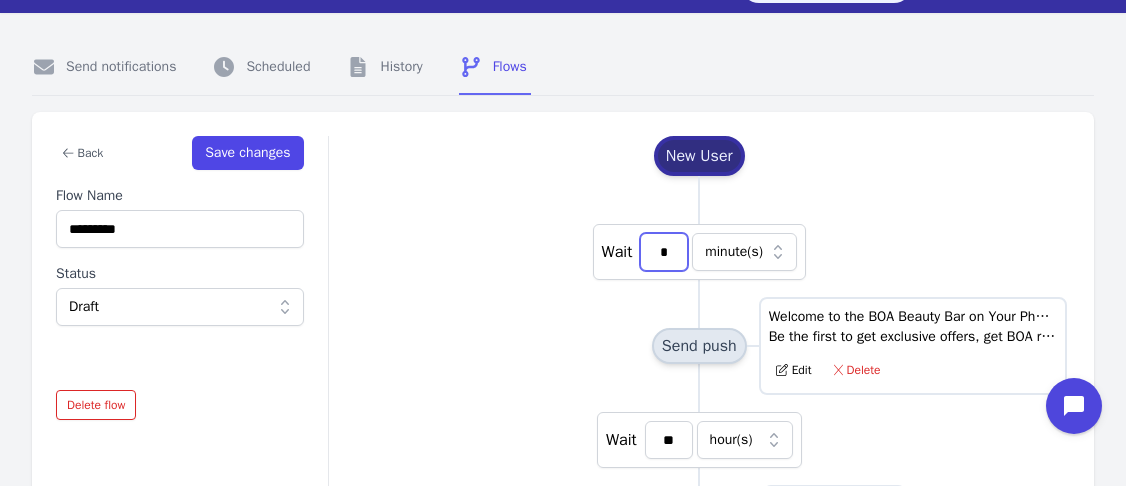 drag, startPoint x: 677, startPoint y: 244, endPoint x: 653, endPoint y: 245, distance: 24.020824 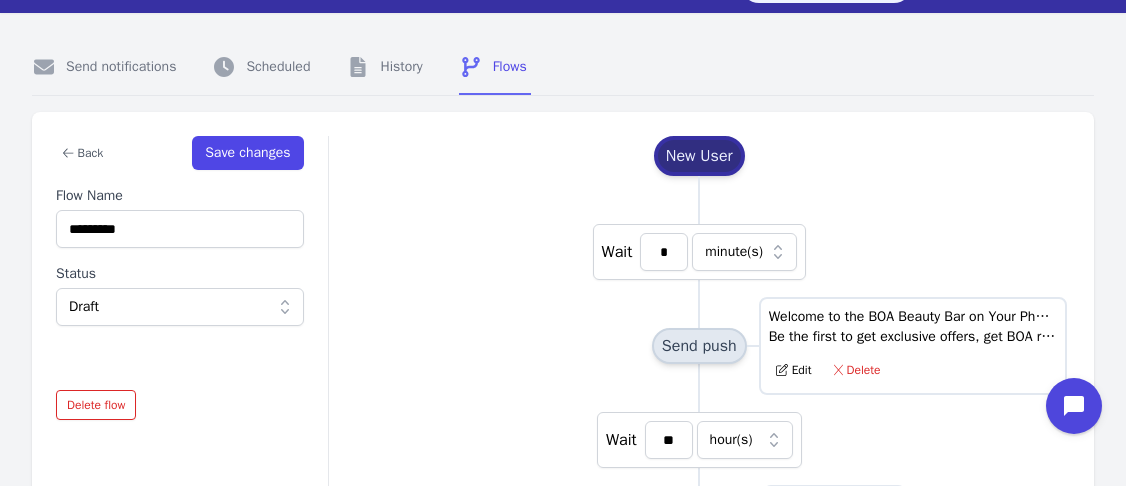 click on "New User Wait * minute(s) Send push Welcome to the BOA Beauty Bar on Your Phone Be the first to get exclusive offers, get BOA rewards, book treatments, buy products, get news on what is trending and much more.  Edit Delete Wait ** hour(s) Send push Notification title Notification body Edit Delete Add push" at bounding box center (699, 387) 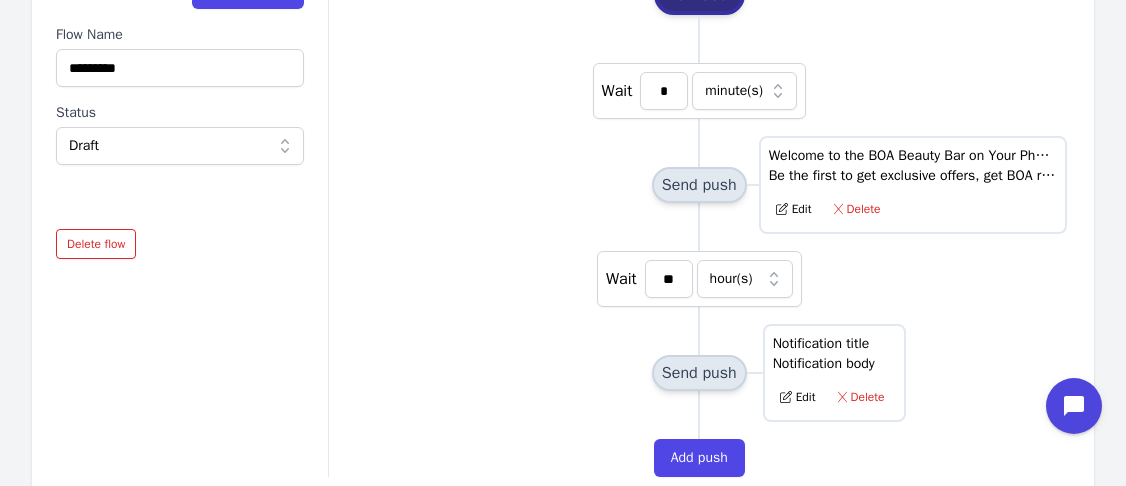 scroll, scrollTop: 205, scrollLeft: 0, axis: vertical 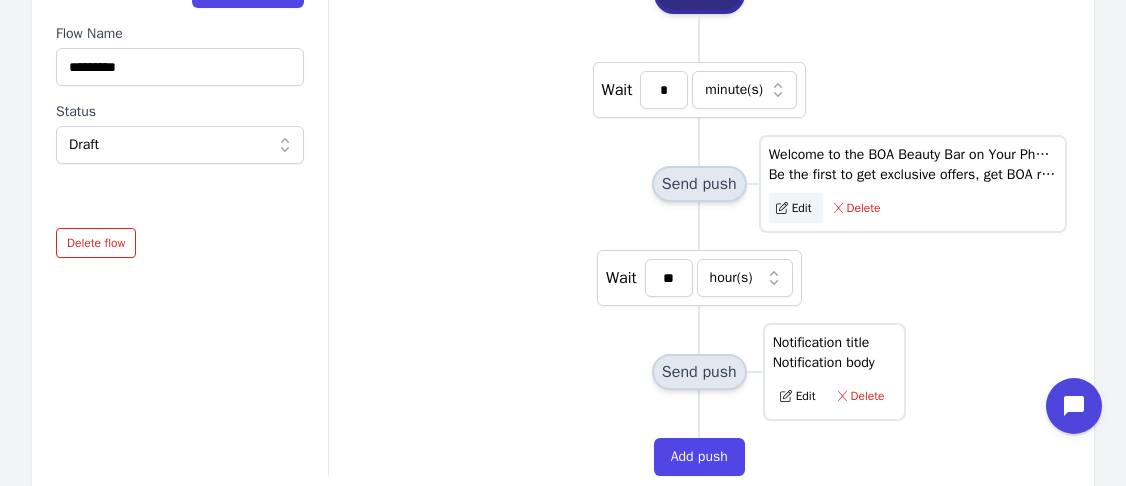 click on "Edit" at bounding box center [796, 208] 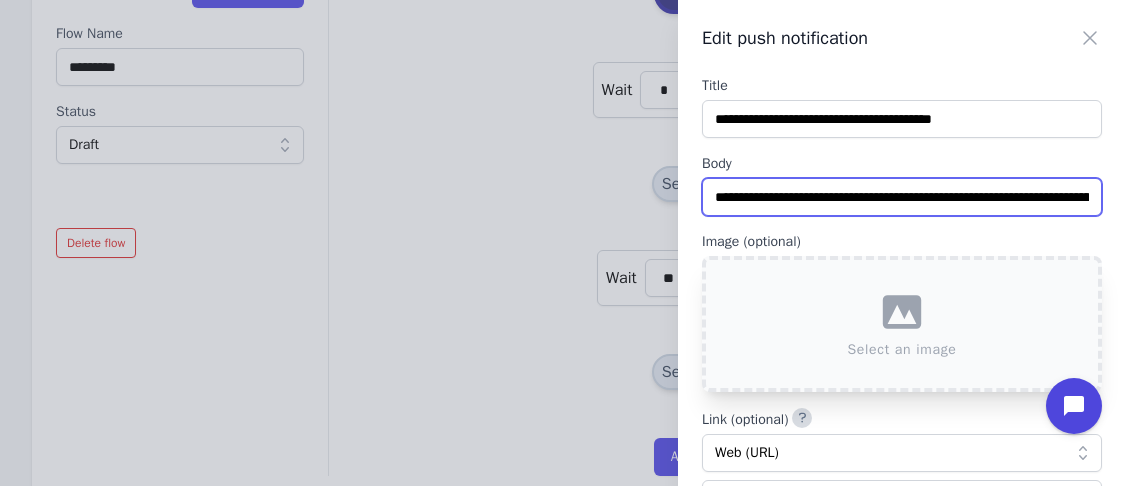 click on "**********" at bounding box center (902, 197) 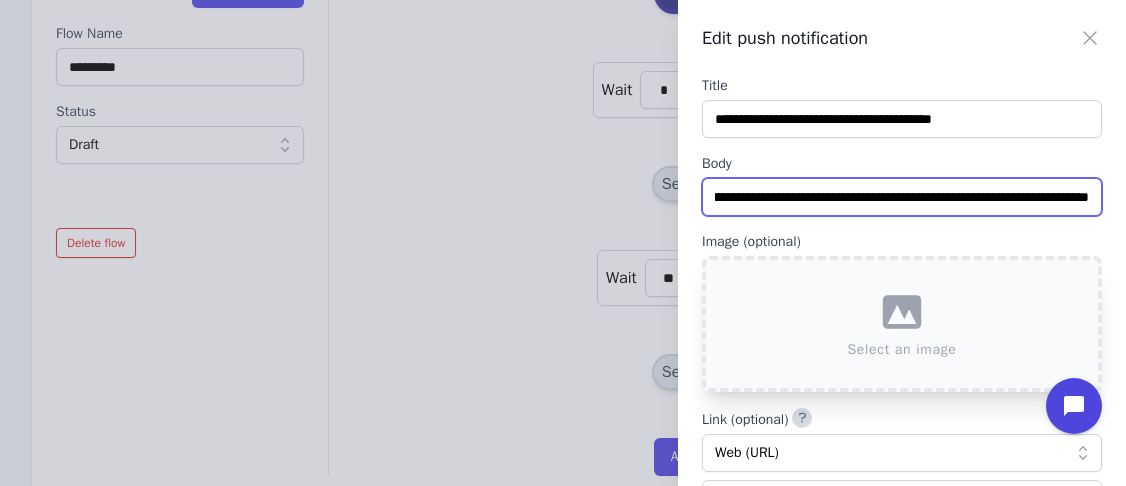 scroll, scrollTop: 0, scrollLeft: 498, axis: horizontal 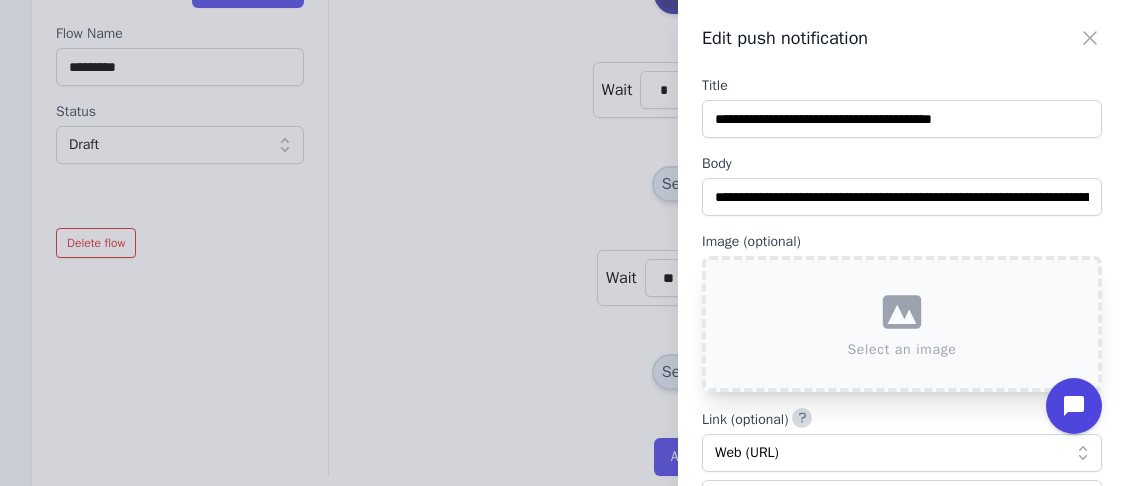 click on "**********" at bounding box center [563, 243] 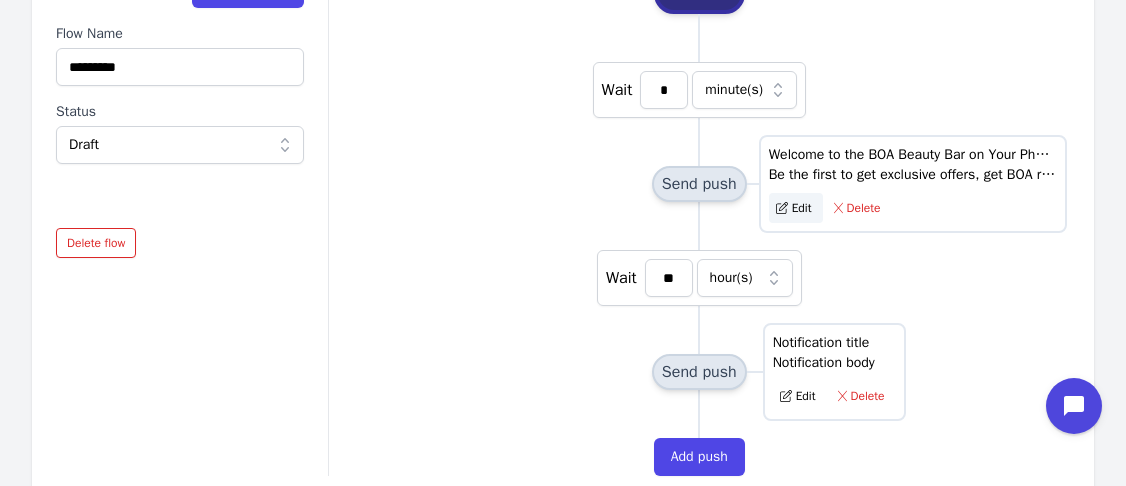 click on "Edit" at bounding box center [796, 208] 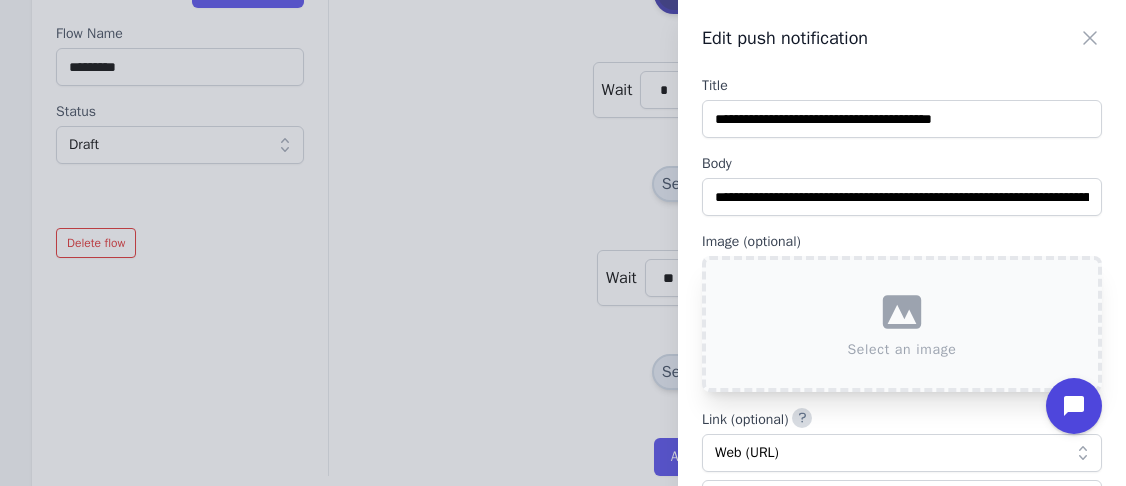 scroll, scrollTop: 109, scrollLeft: 0, axis: vertical 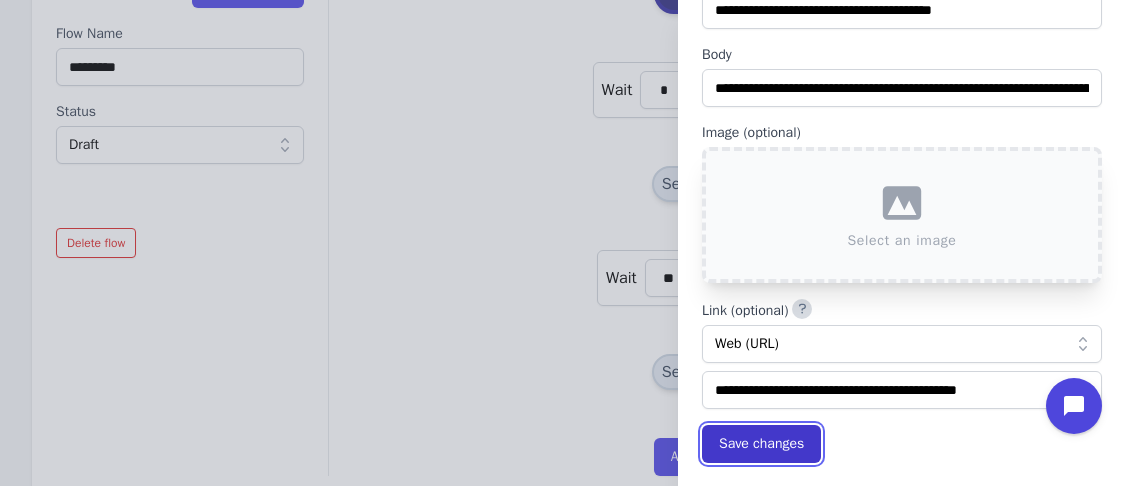 click on "Save changes" at bounding box center [761, 444] 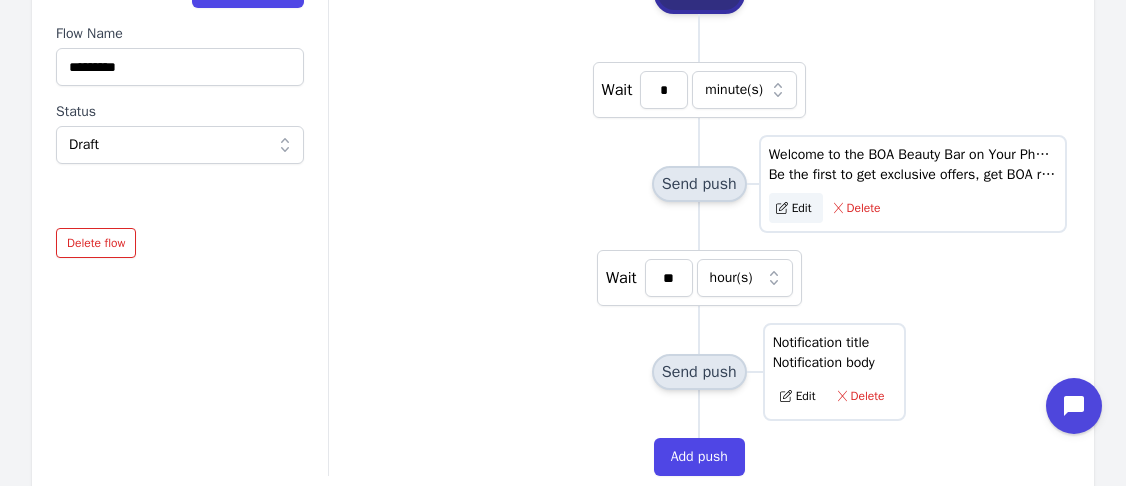 click on "Edit" at bounding box center (796, 208) 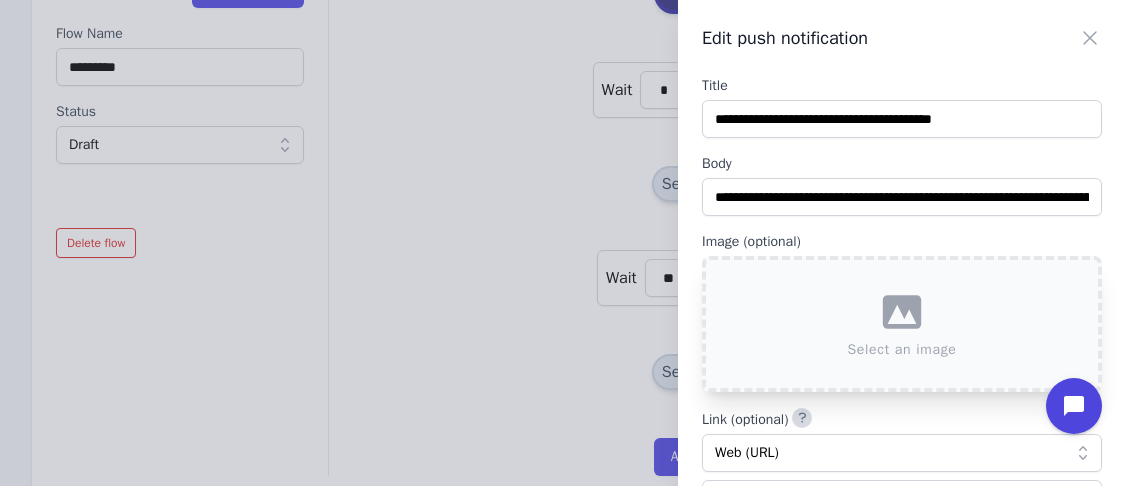 scroll, scrollTop: 109, scrollLeft: 0, axis: vertical 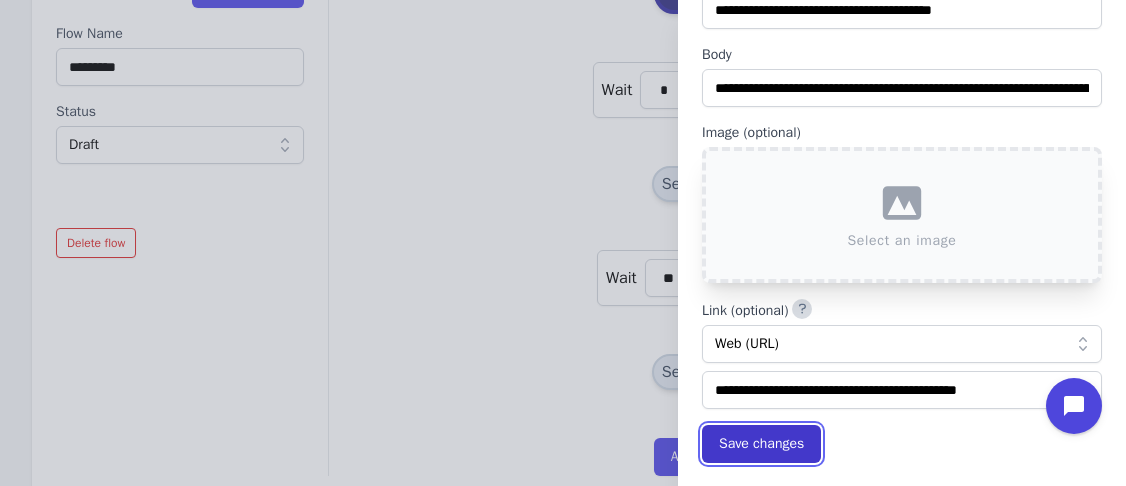 click on "Save changes" at bounding box center [761, 444] 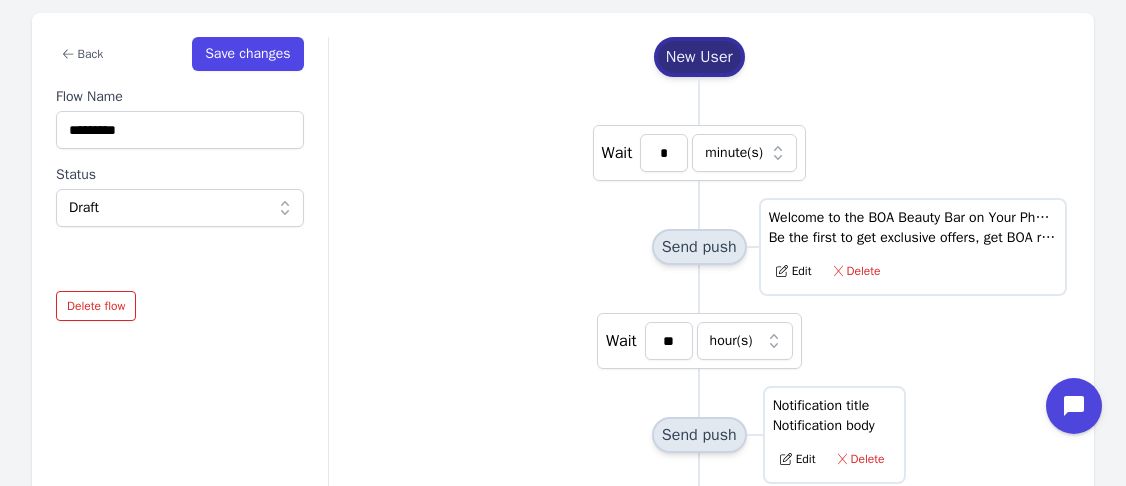 scroll, scrollTop: 259, scrollLeft: 0, axis: vertical 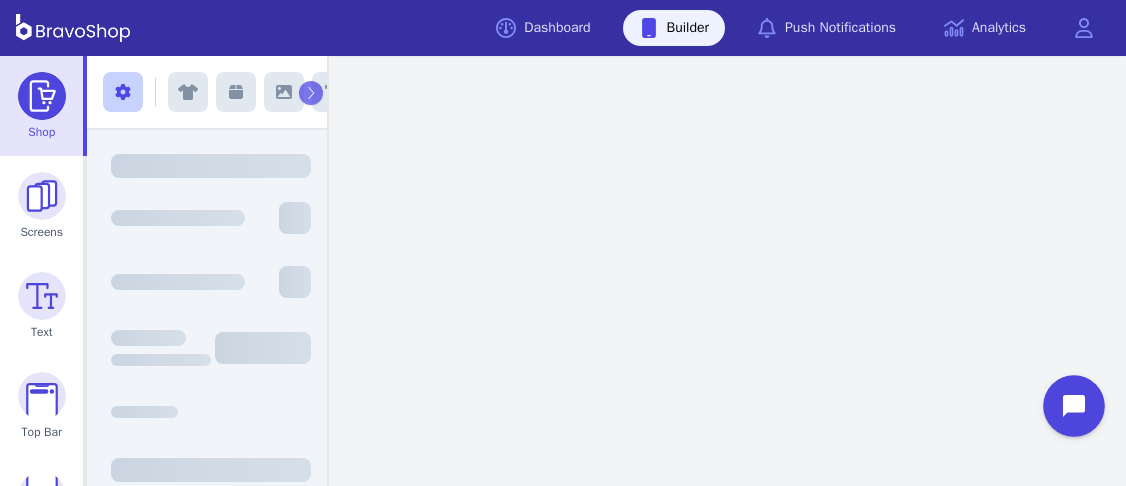 click 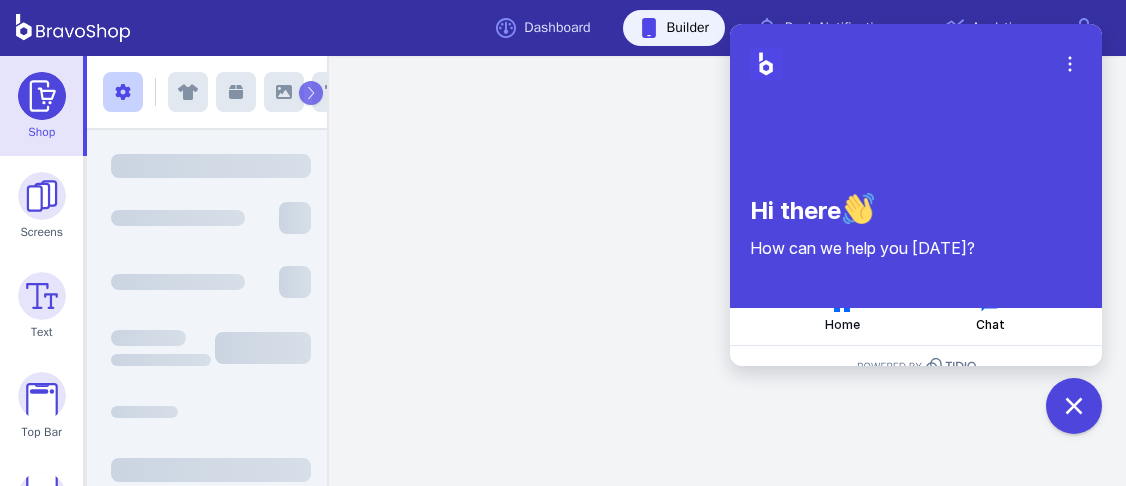 click on "Chat" at bounding box center [990, 312] 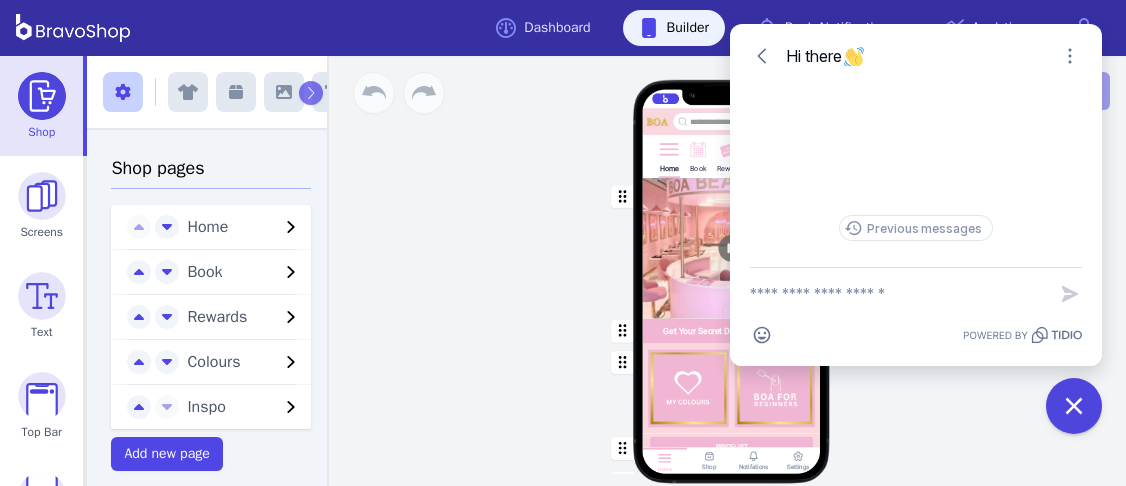 click at bounding box center (898, 294) 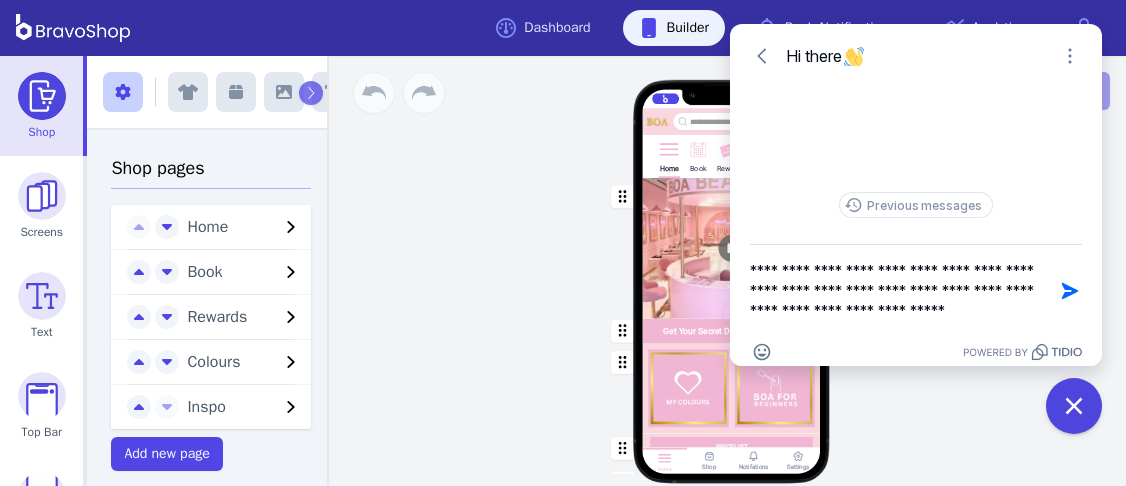 click on "**********" at bounding box center (898, 291) 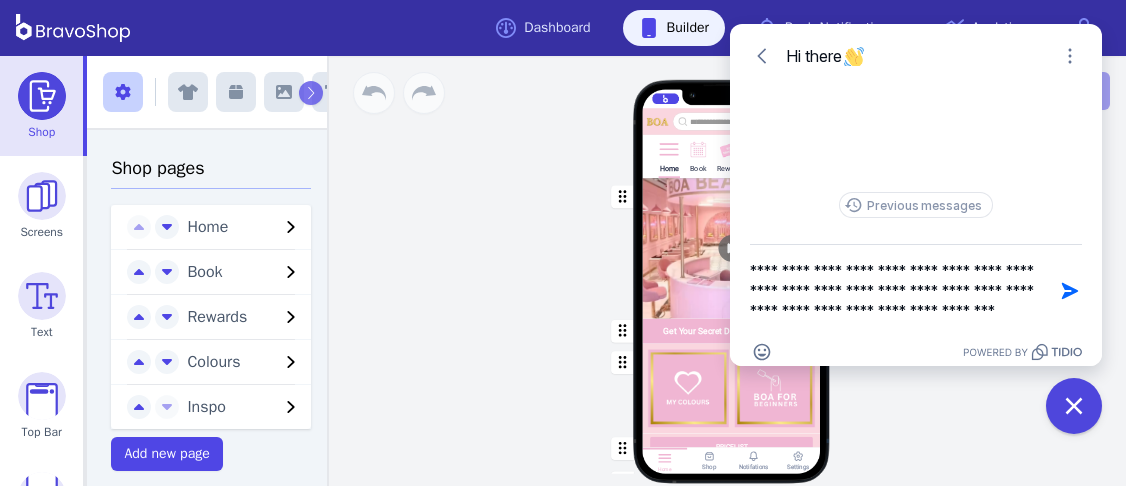 click on "**********" at bounding box center (898, 291) 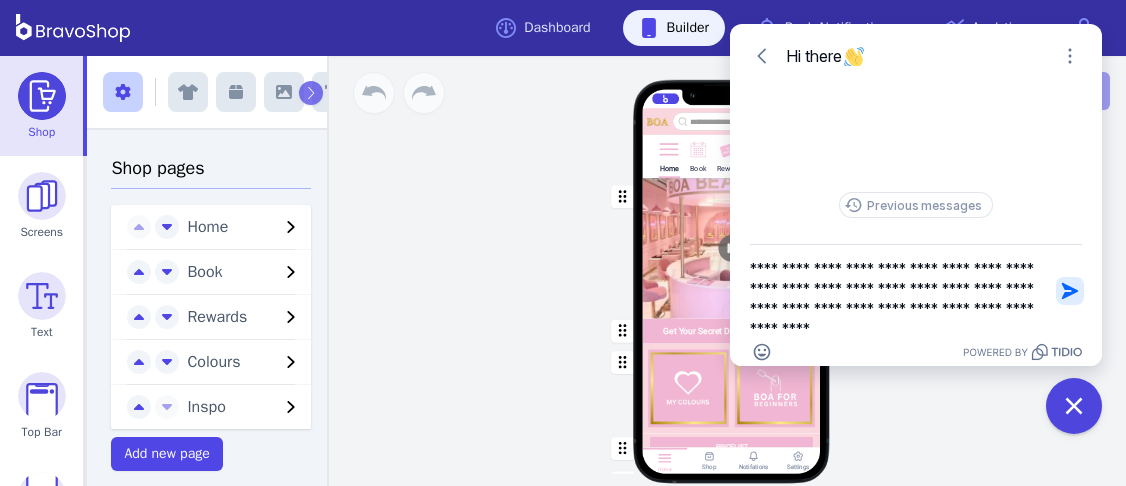 type on "**********" 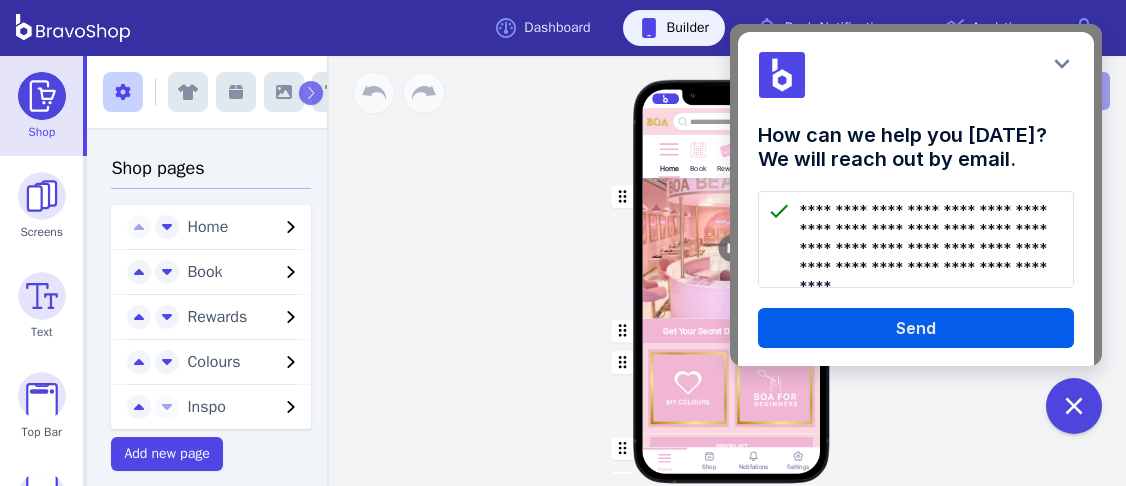 click on "Send" at bounding box center [916, 328] 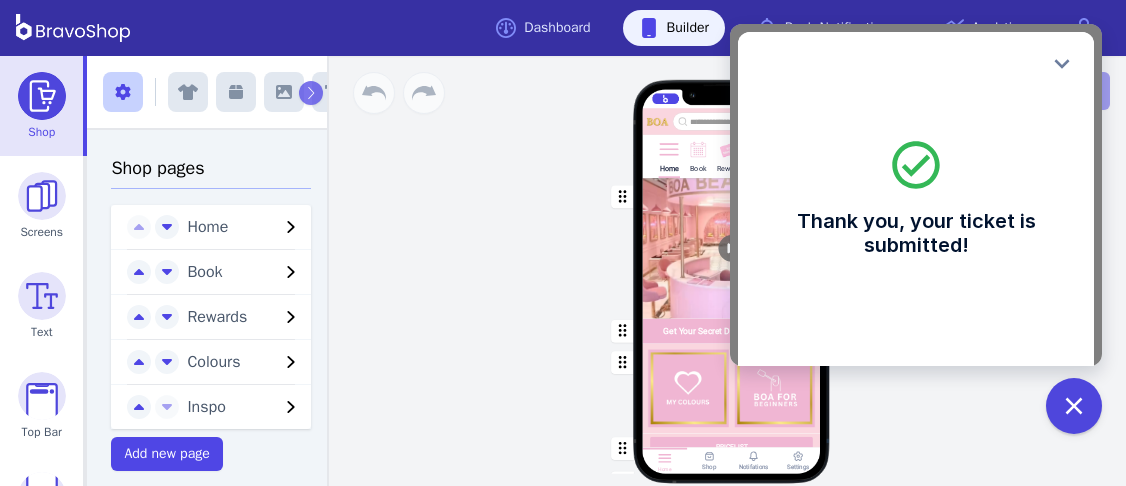 click on "Home Book Rewards Colours Inspo Get Your Secret Discount Code Here PRICELIST Featured Products Drag a block here to get started Home Shop Notifations Settings" at bounding box center (731, 271) 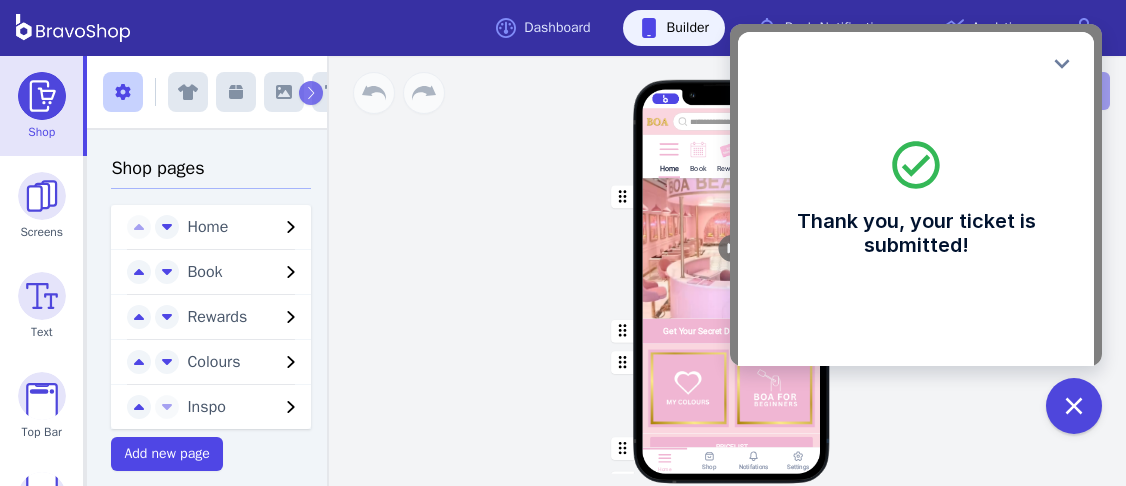 click at bounding box center [732, 330] 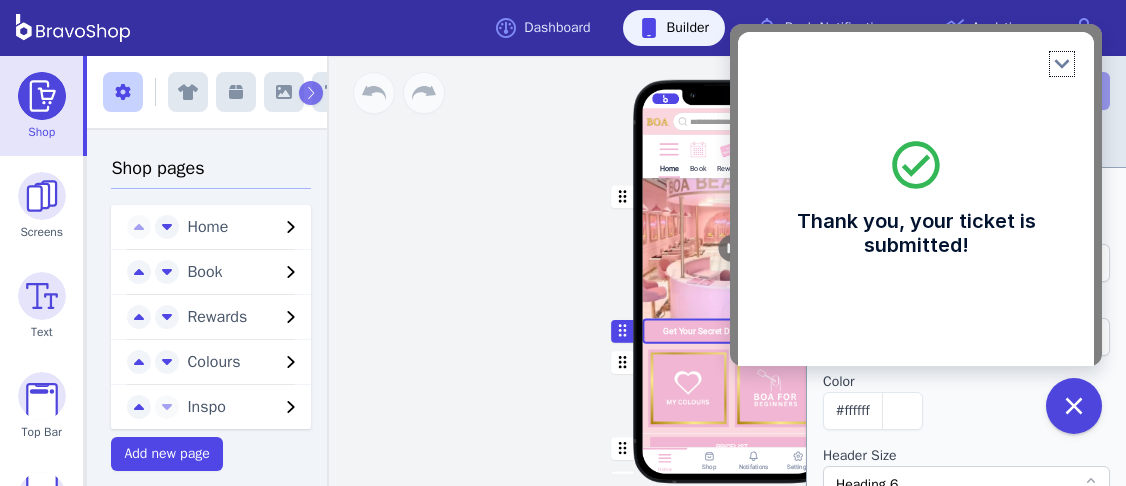 click 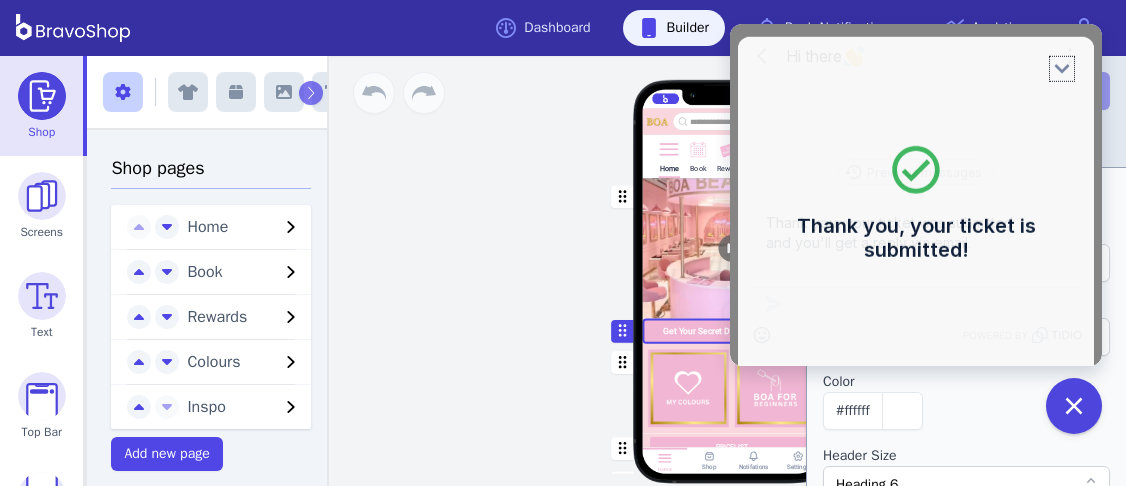 scroll, scrollTop: 0, scrollLeft: 0, axis: both 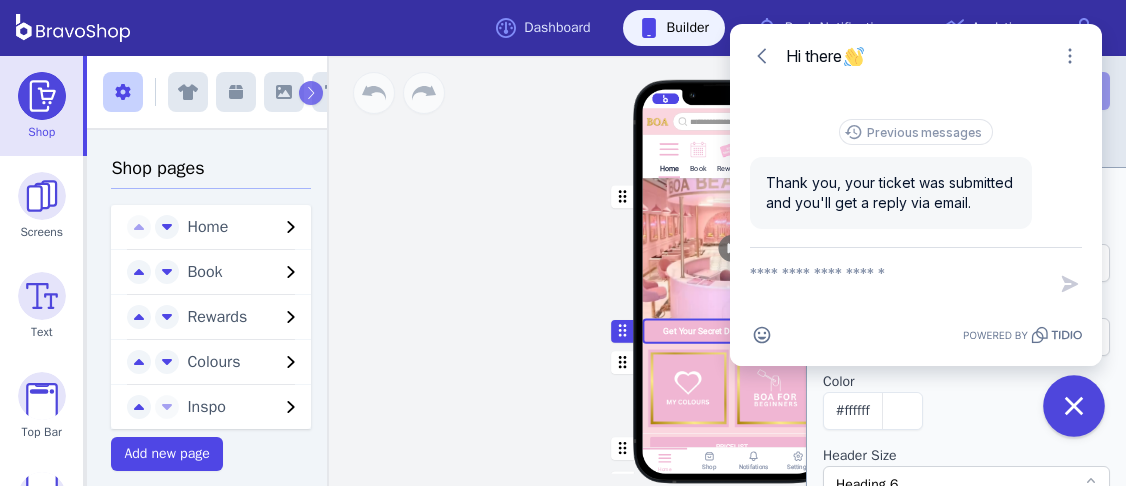 click 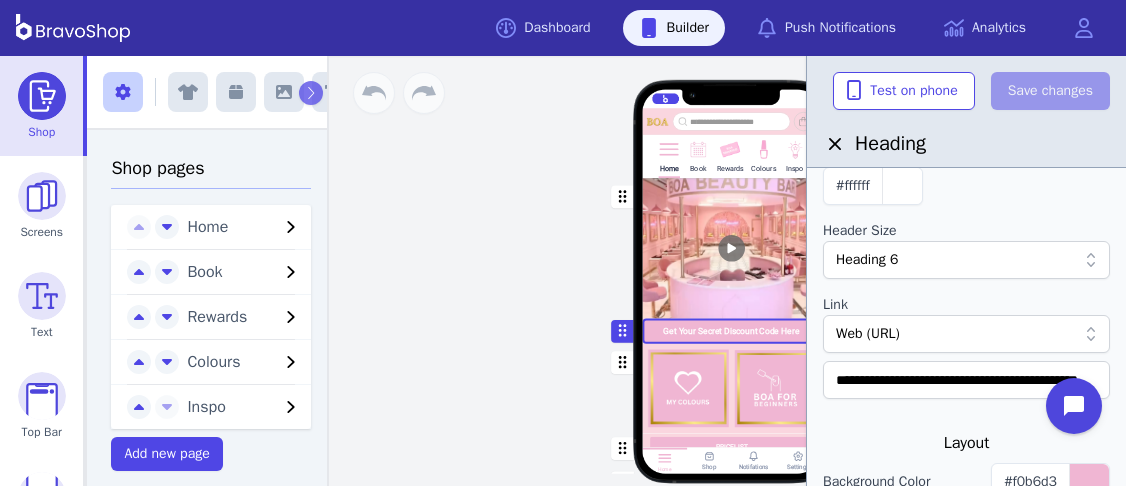 scroll, scrollTop: 230, scrollLeft: 0, axis: vertical 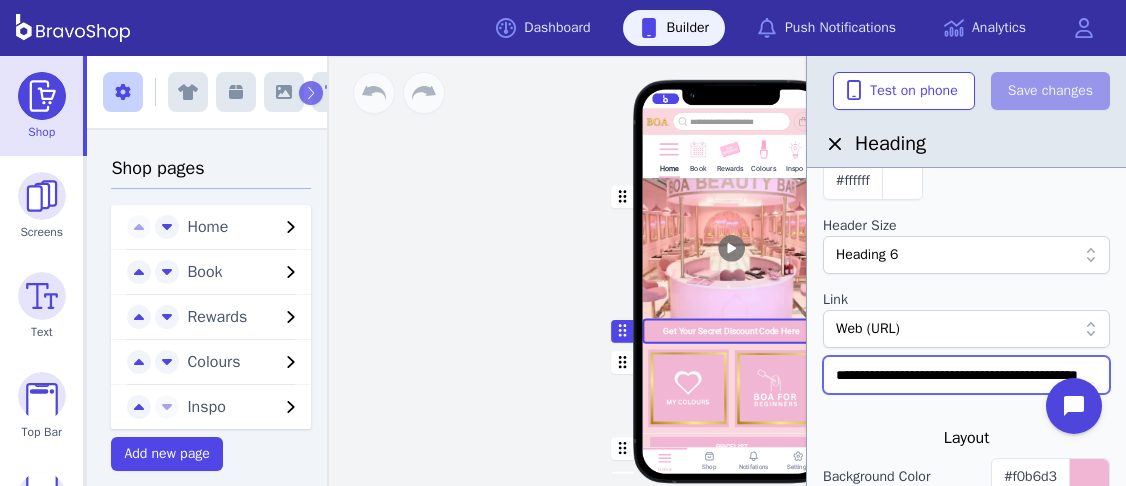 drag, startPoint x: 832, startPoint y: 370, endPoint x: 1125, endPoint y: 364, distance: 293.06143 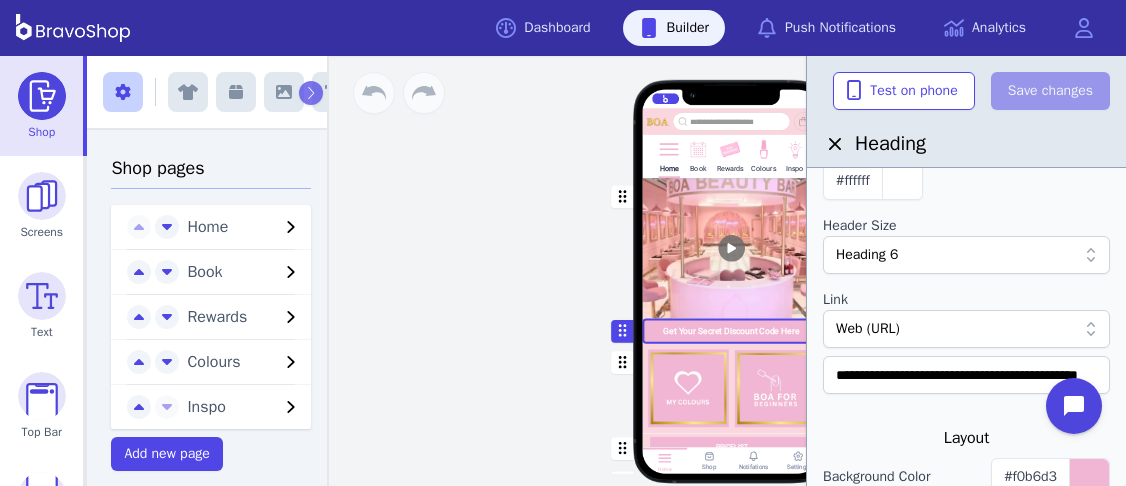 scroll, scrollTop: 0, scrollLeft: 0, axis: both 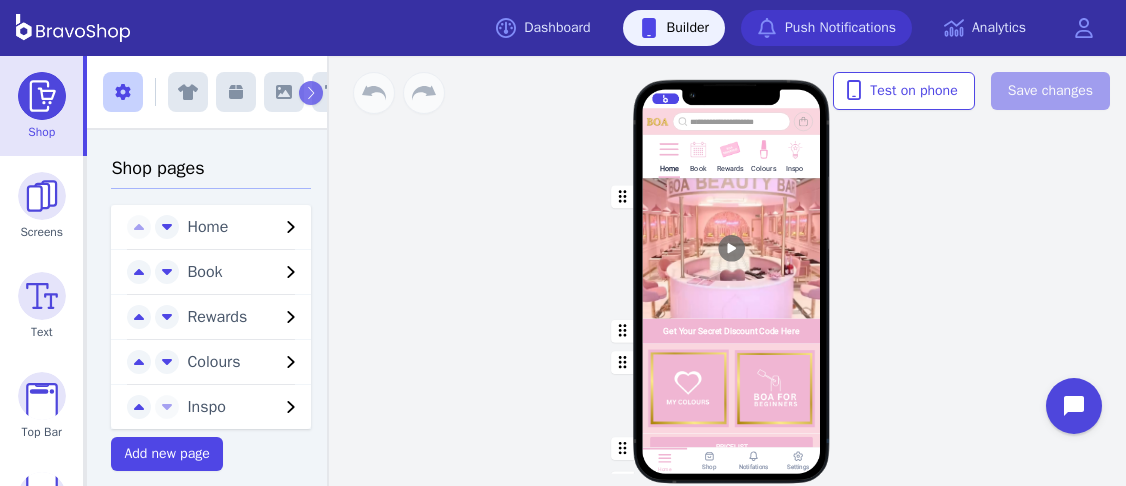 click on "Push Notifications" at bounding box center [826, 28] 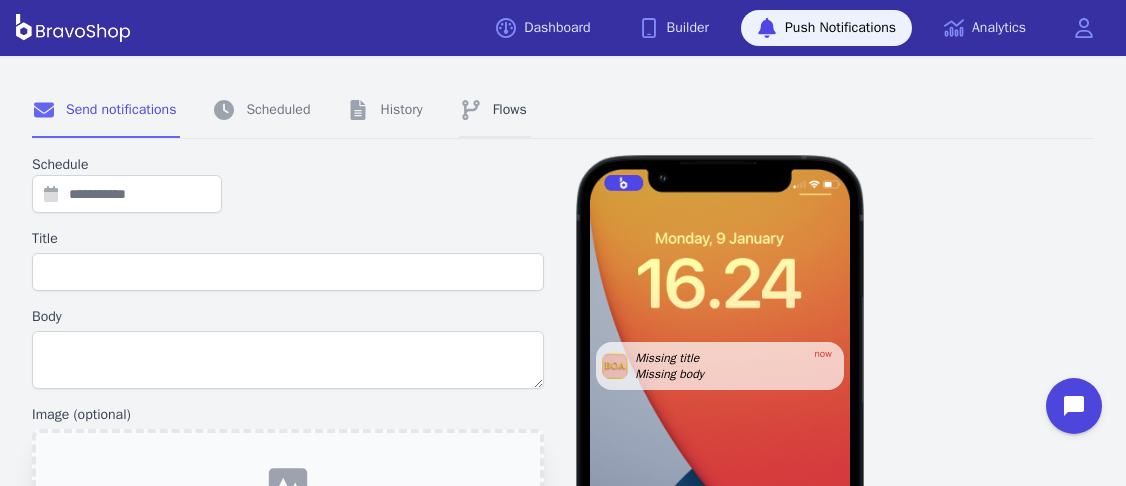 click on "Flows" at bounding box center (495, 111) 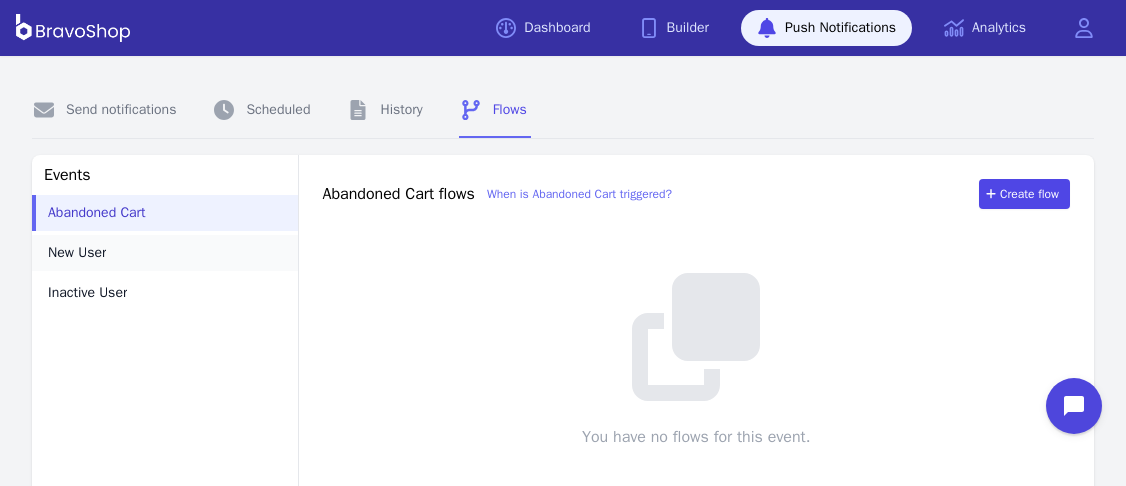 click on "New User" at bounding box center (77, 253) 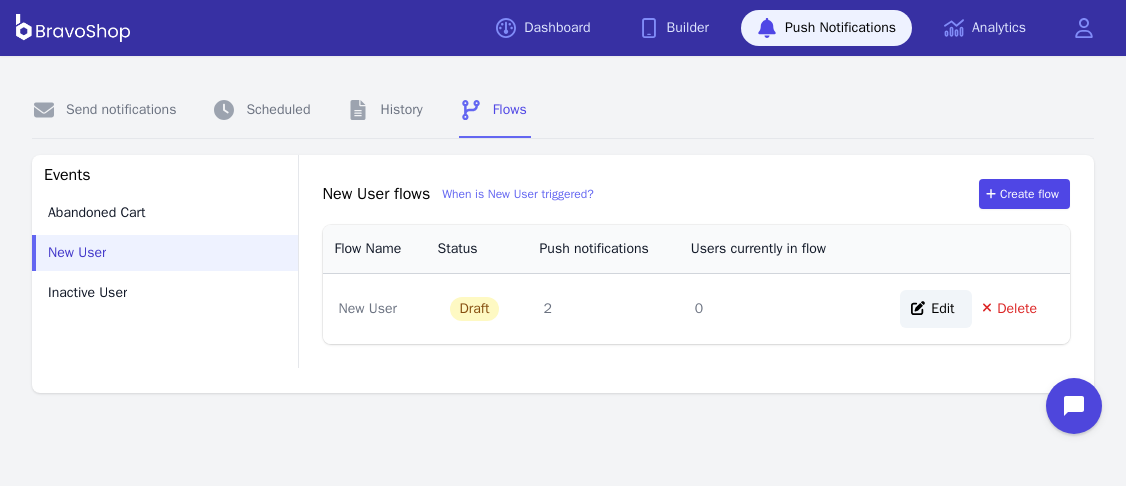 click on "Edit" at bounding box center [935, 309] 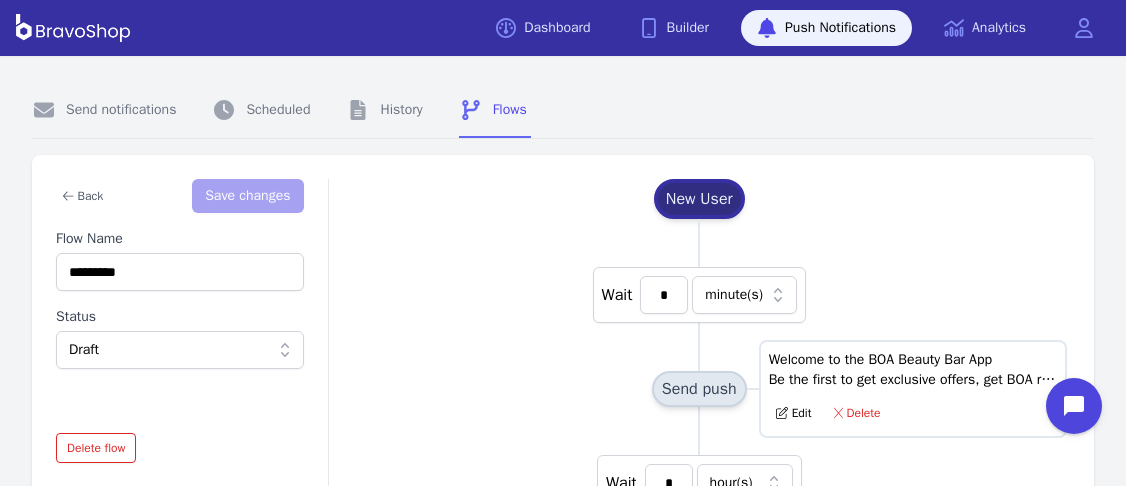 type on "********" 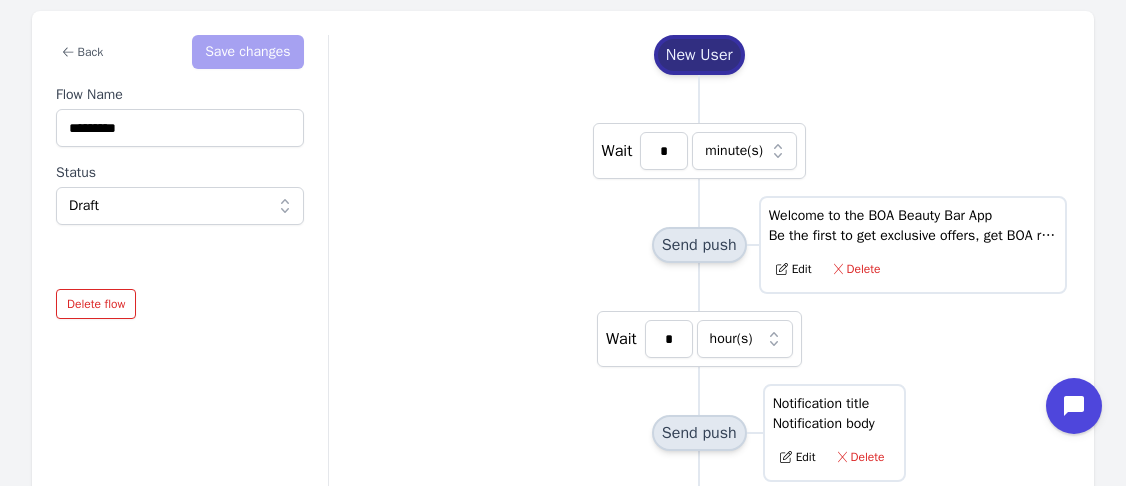 scroll, scrollTop: 152, scrollLeft: 0, axis: vertical 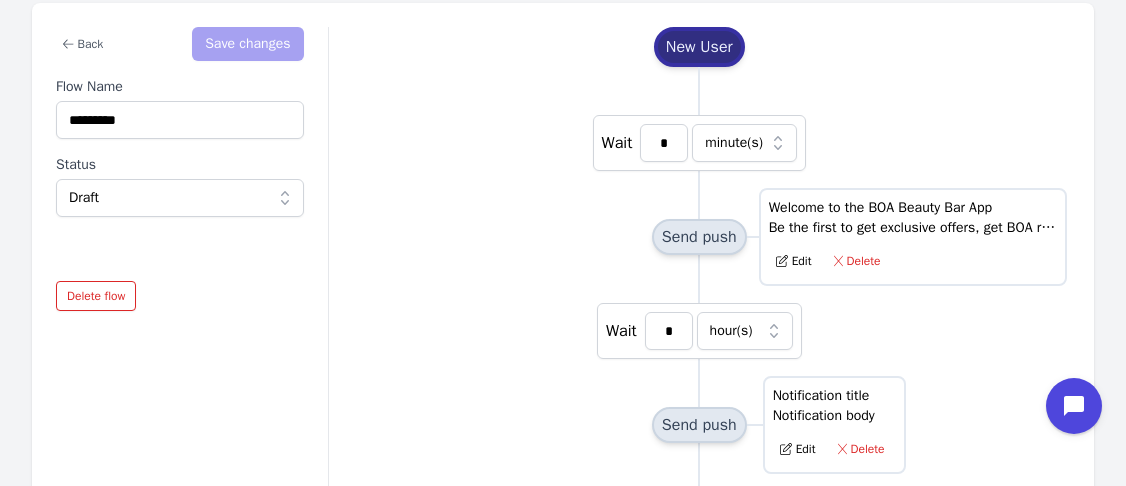 click on "Welcome to the BOA Beauty Bar App" at bounding box center (913, 208) 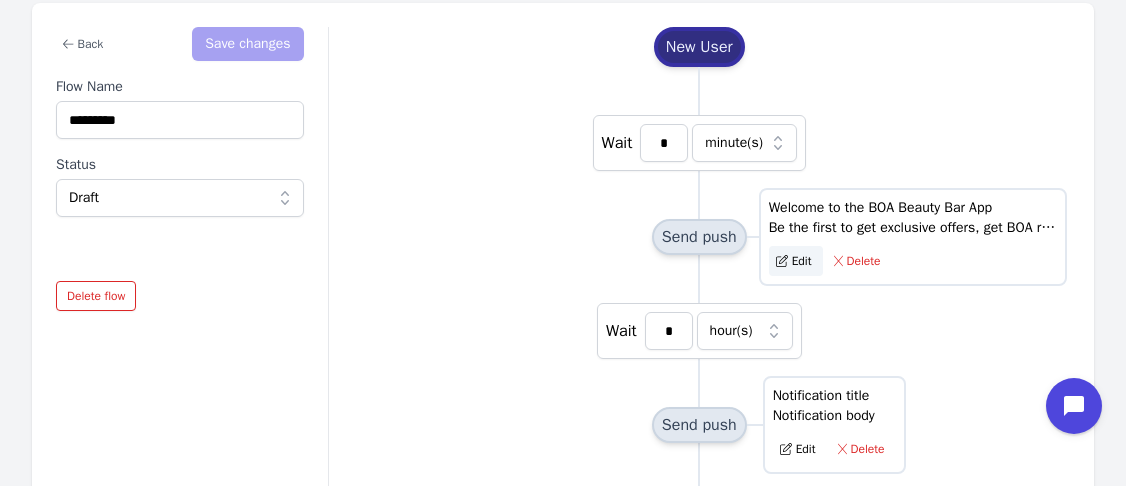 click on "Edit" at bounding box center (796, 261) 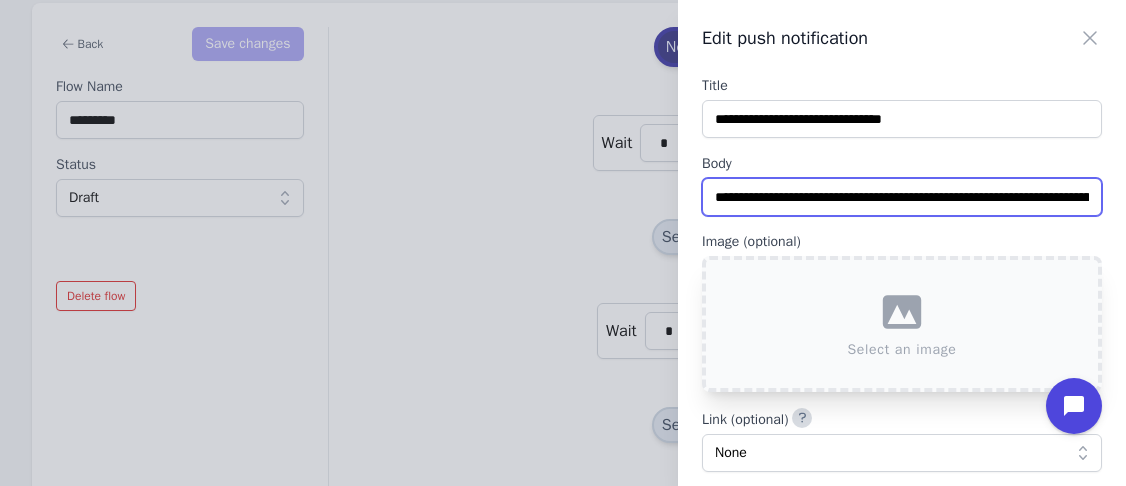 click on "**********" at bounding box center [902, 197] 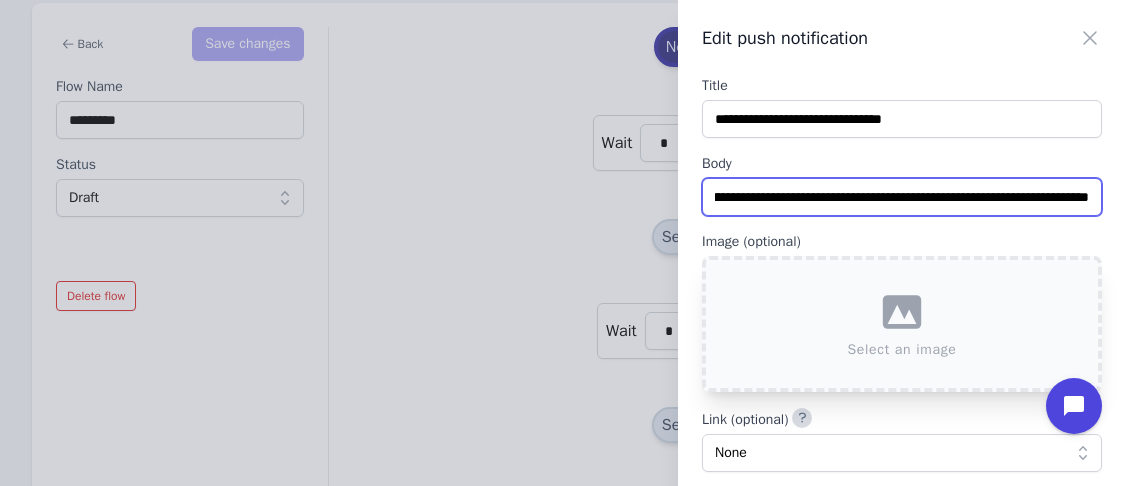 scroll, scrollTop: 0, scrollLeft: 432, axis: horizontal 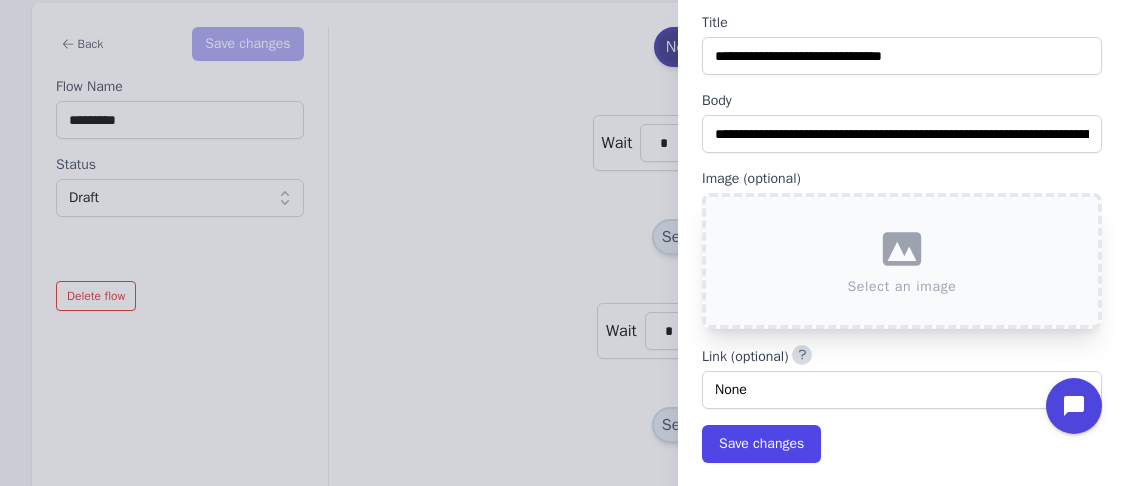 click on "None" at bounding box center [891, 390] 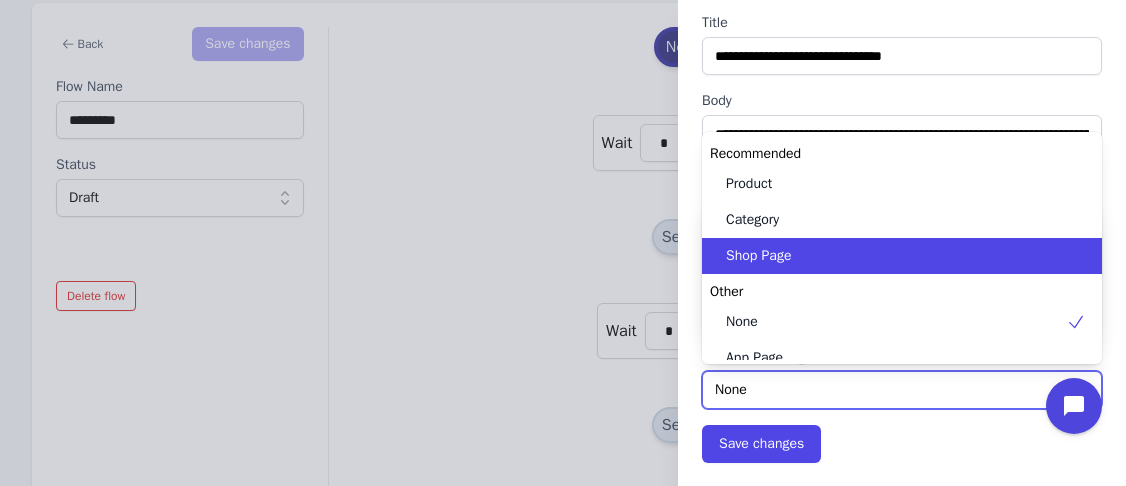 scroll, scrollTop: 124, scrollLeft: 0, axis: vertical 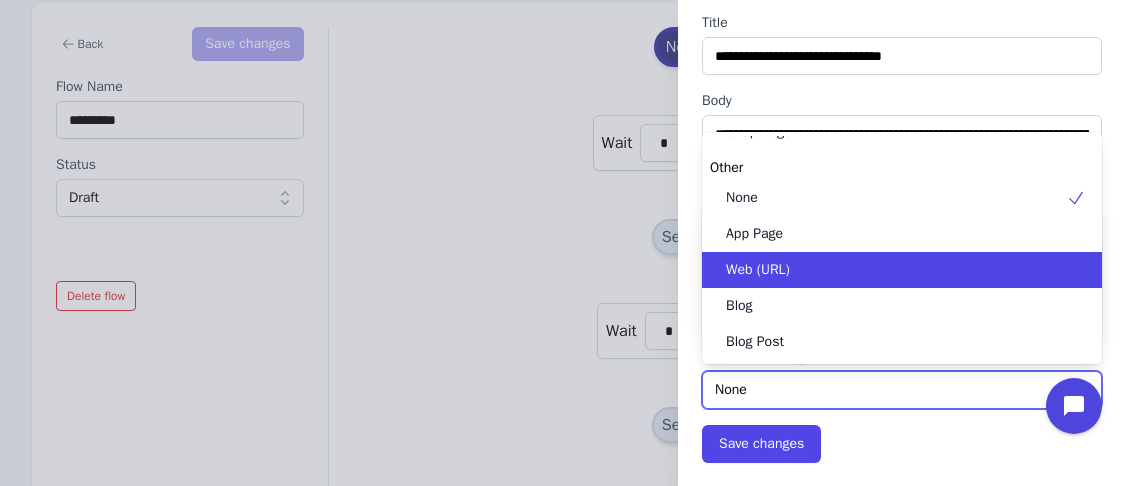 click on "Web (URL)" at bounding box center [890, 270] 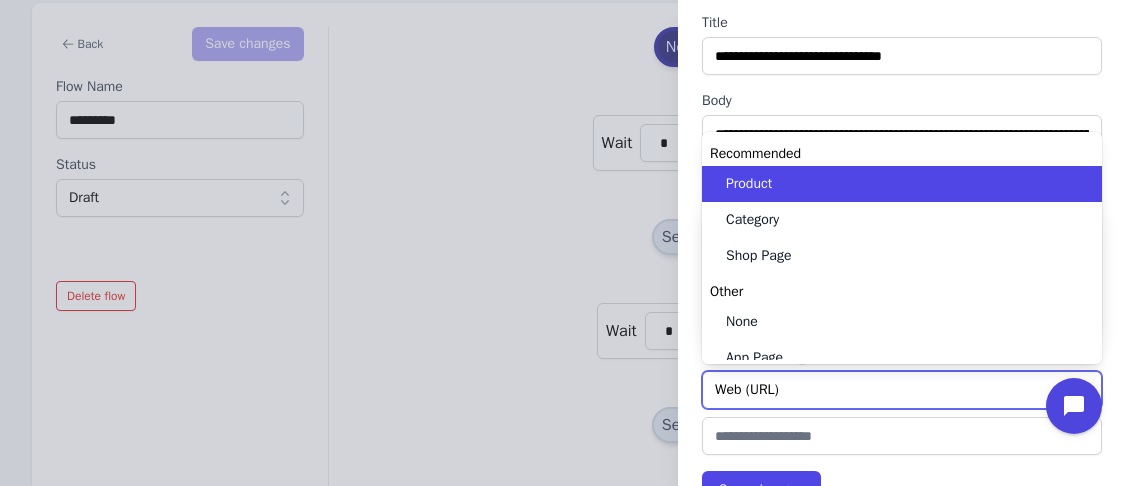 click on "Web (URL)" at bounding box center [891, 390] 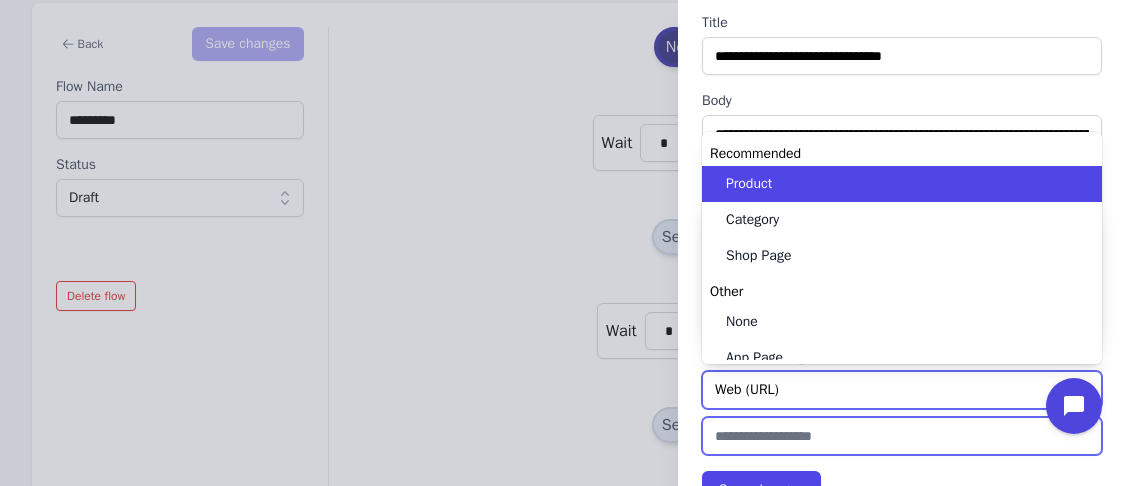 click at bounding box center [902, 436] 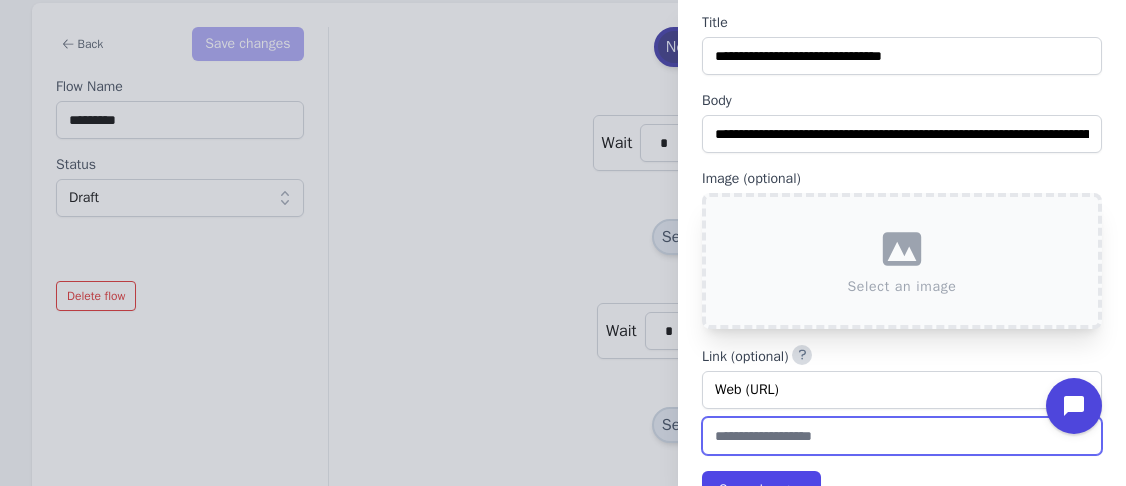paste on "**********" 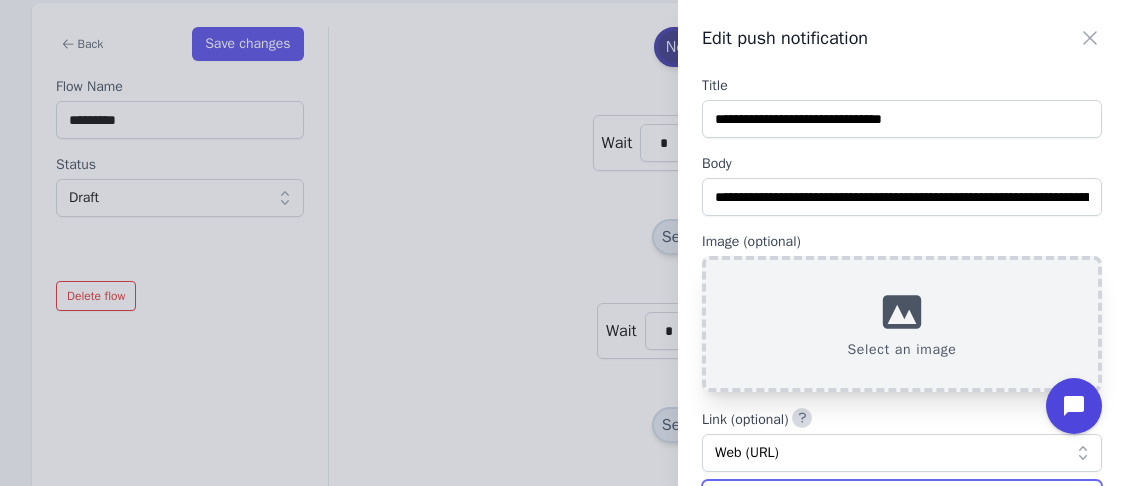 scroll, scrollTop: 109, scrollLeft: 0, axis: vertical 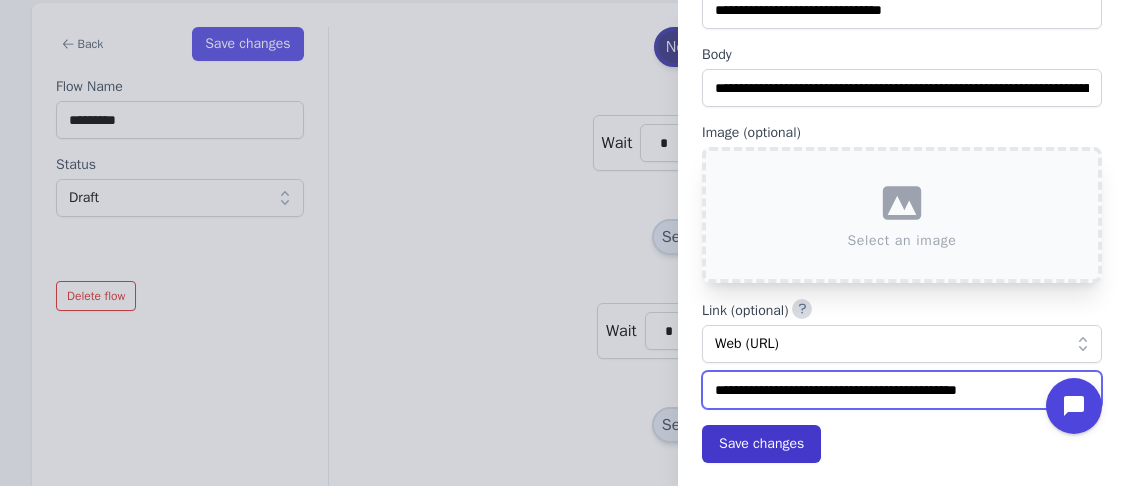 type on "**********" 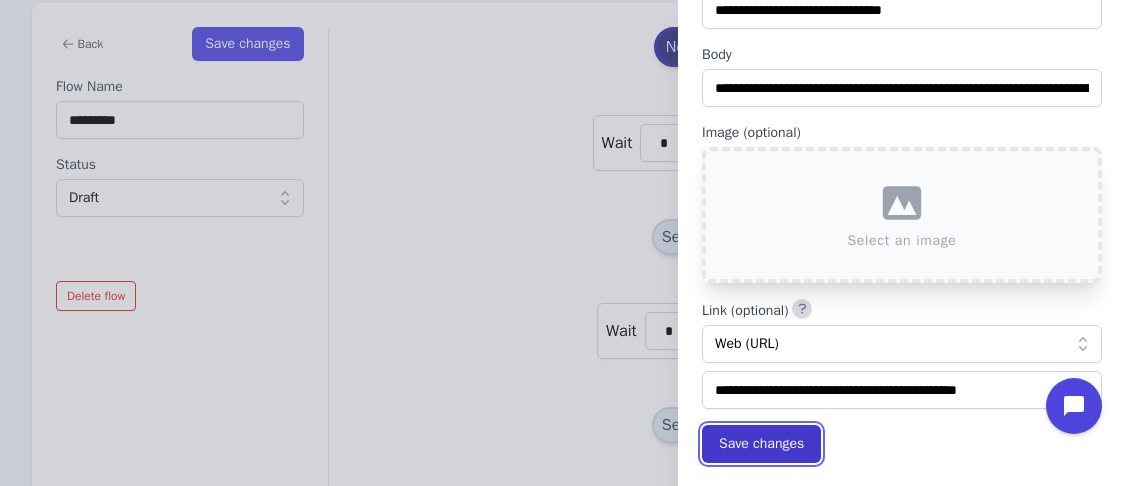 click on "Save changes" at bounding box center [761, 444] 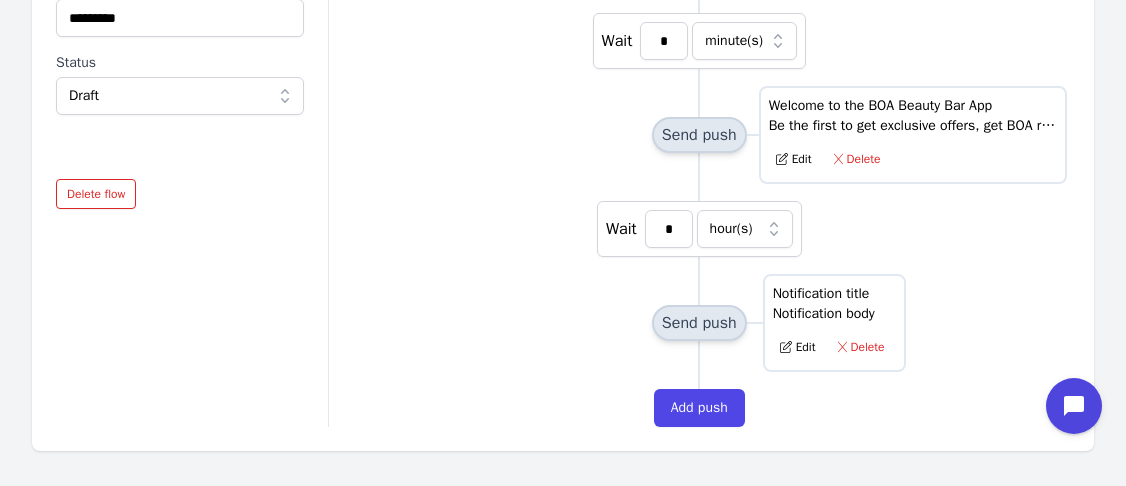 scroll, scrollTop: 251, scrollLeft: 0, axis: vertical 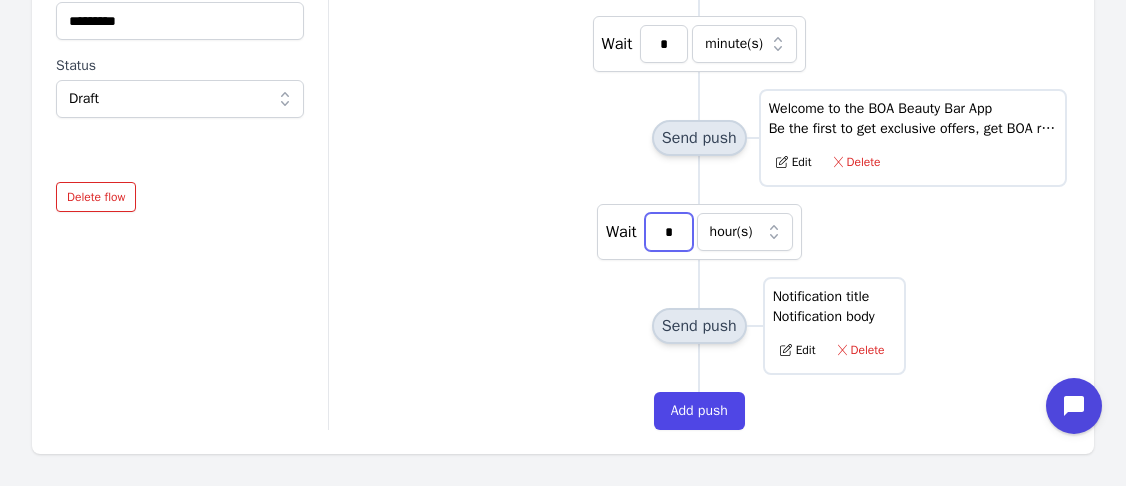 click on "*" at bounding box center [669, 232] 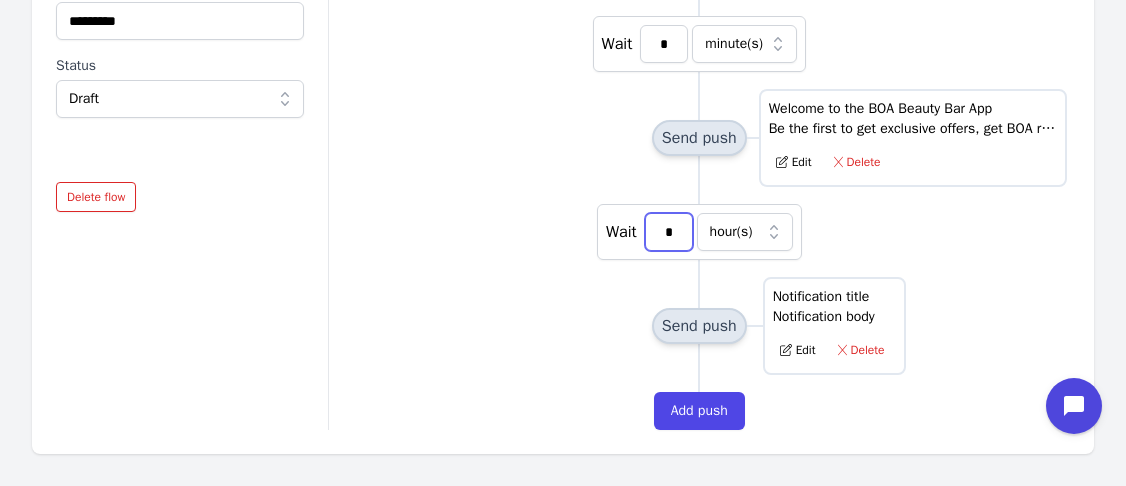 drag, startPoint x: 681, startPoint y: 228, endPoint x: 657, endPoint y: 232, distance: 24.33105 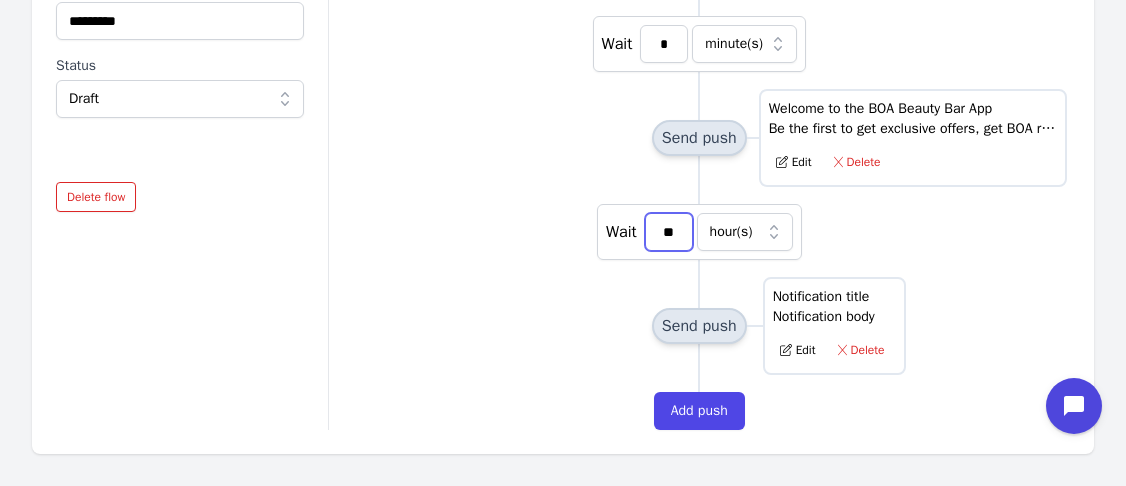 drag, startPoint x: 661, startPoint y: 229, endPoint x: 678, endPoint y: 230, distance: 17.029387 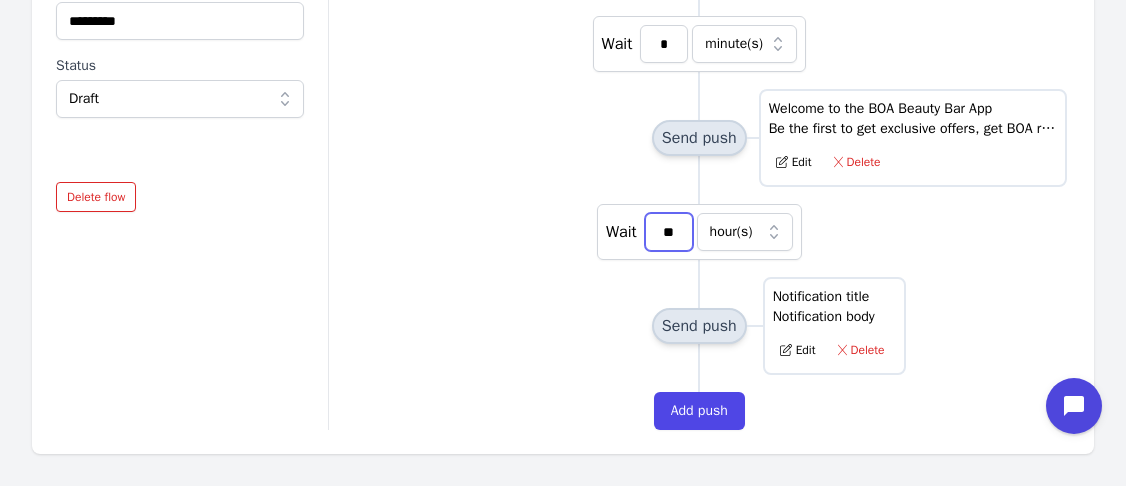 click on "**" at bounding box center [669, 232] 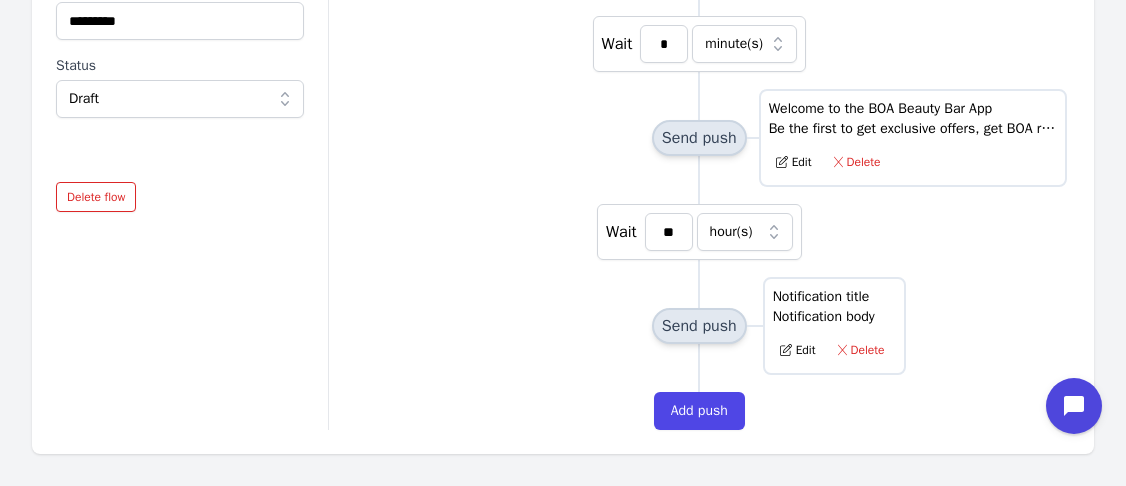 click on "New User Wait * minute(s) Send push Welcome to the BOA Beauty Bar App Be the first to get exclusive offers, get BOA rewards, book treatments, buy products, get news on what is trending and much more.  Edit Delete Wait ** hour(s) Send push Notification title Notification body Edit Delete Add push" at bounding box center (699, 179) 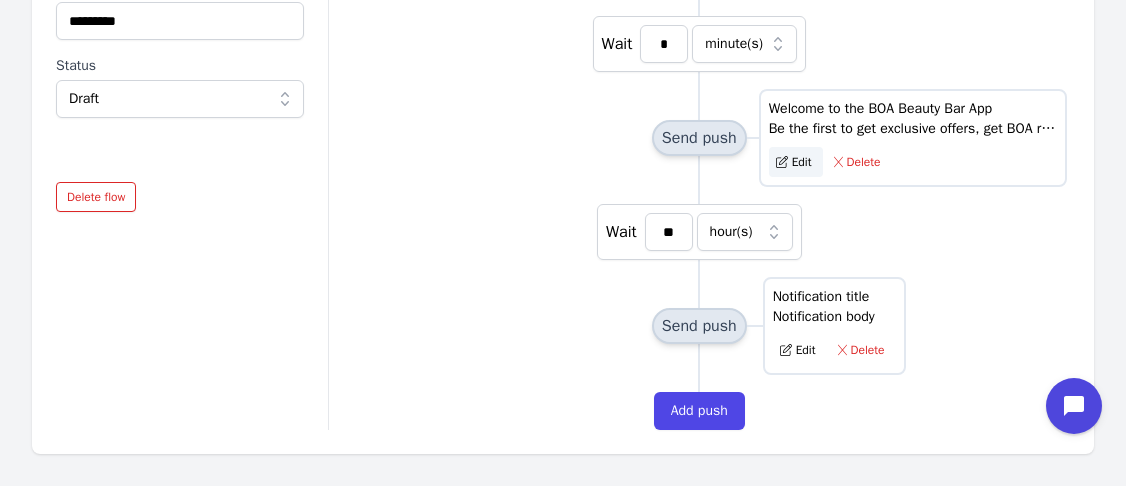 click on "Edit" at bounding box center (796, 162) 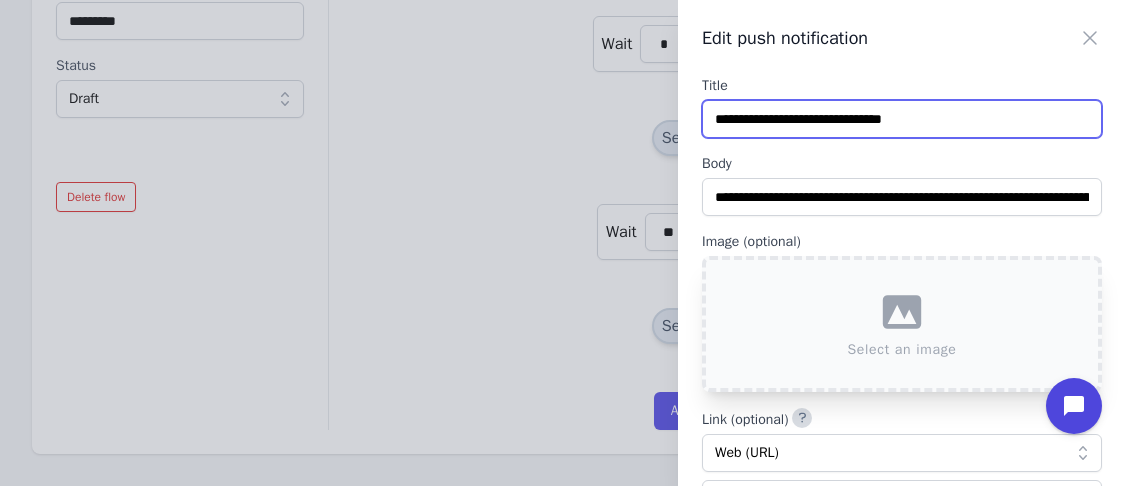 drag, startPoint x: 916, startPoint y: 119, endPoint x: 950, endPoint y: 119, distance: 34 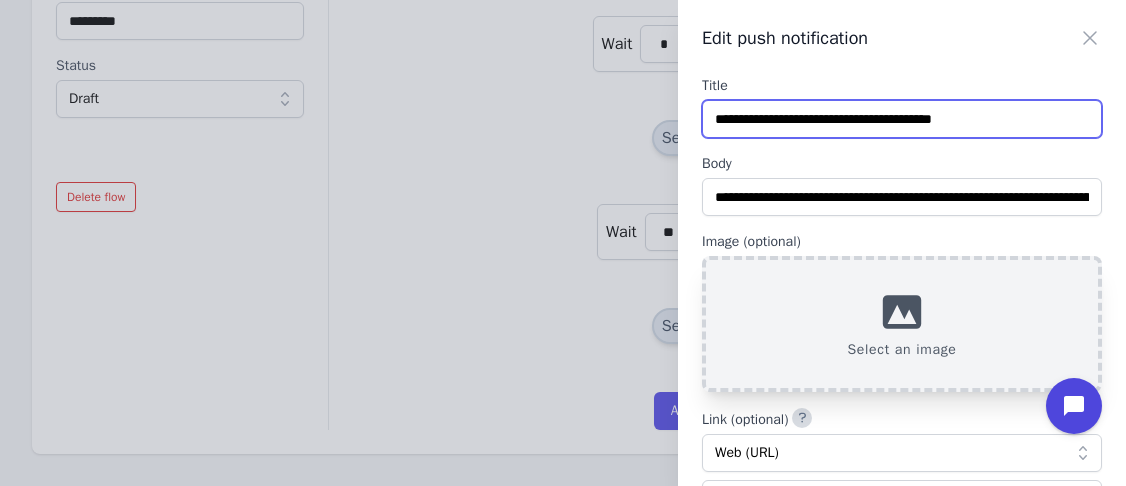 scroll, scrollTop: 109, scrollLeft: 0, axis: vertical 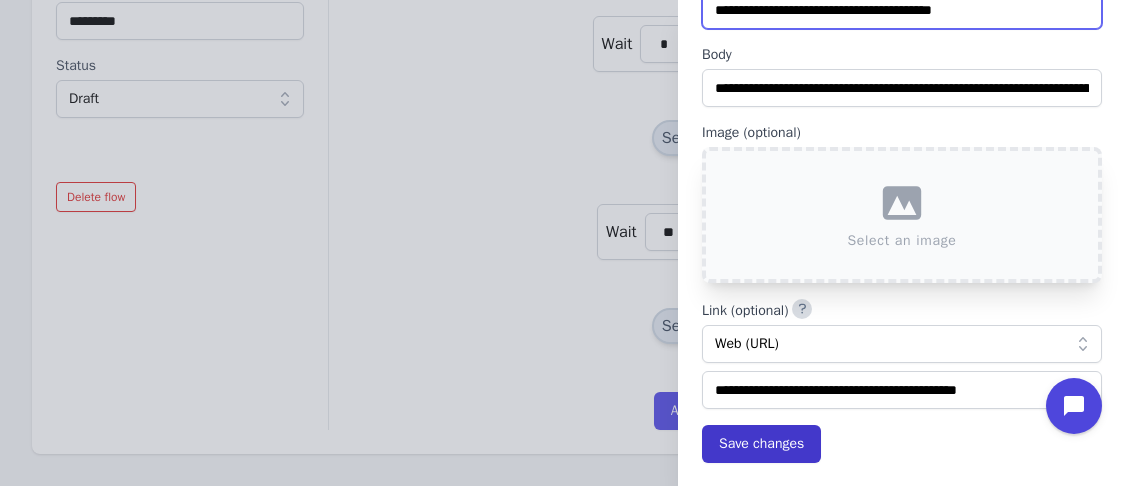 type on "**********" 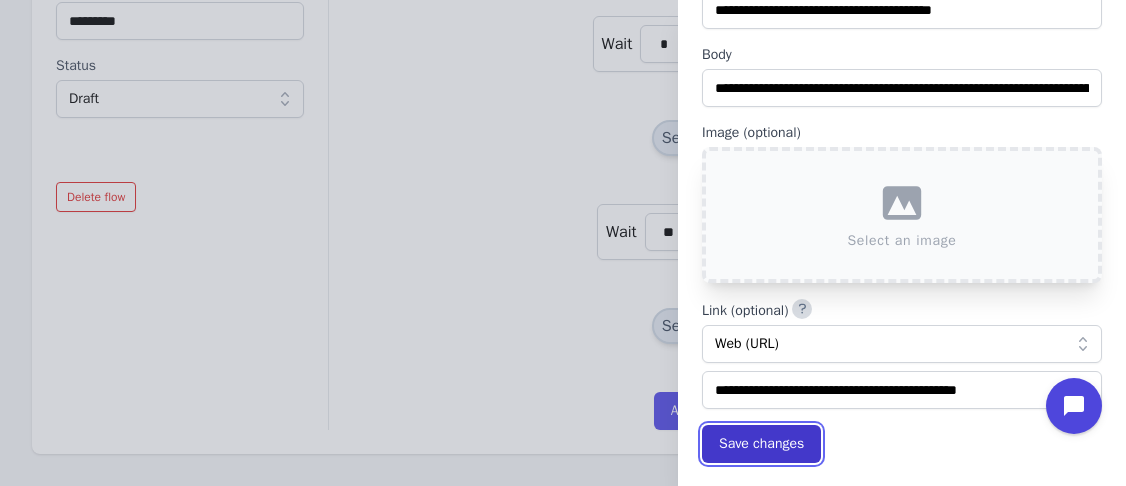 click on "Save changes" at bounding box center (761, 444) 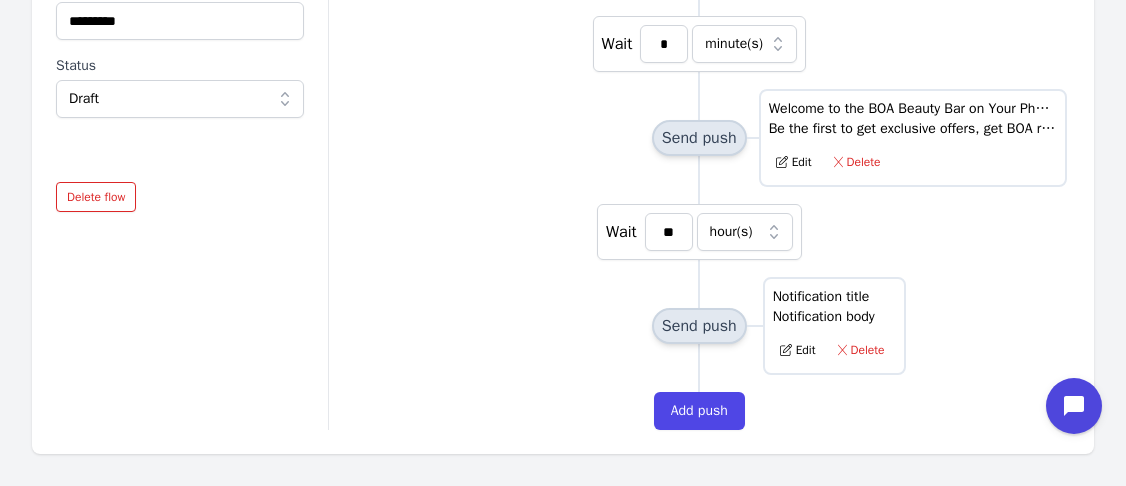 click on "New User Wait * minute(s) Send push Welcome to the BOA Beauty Bar on Your Phone Be the first to get exclusive offers, get BOA rewards, book treatments, buy products, get news on what is trending and much more.  Edit Delete Wait ** hour(s) Send push Notification title Notification body Edit Delete Add push" at bounding box center [699, 179] 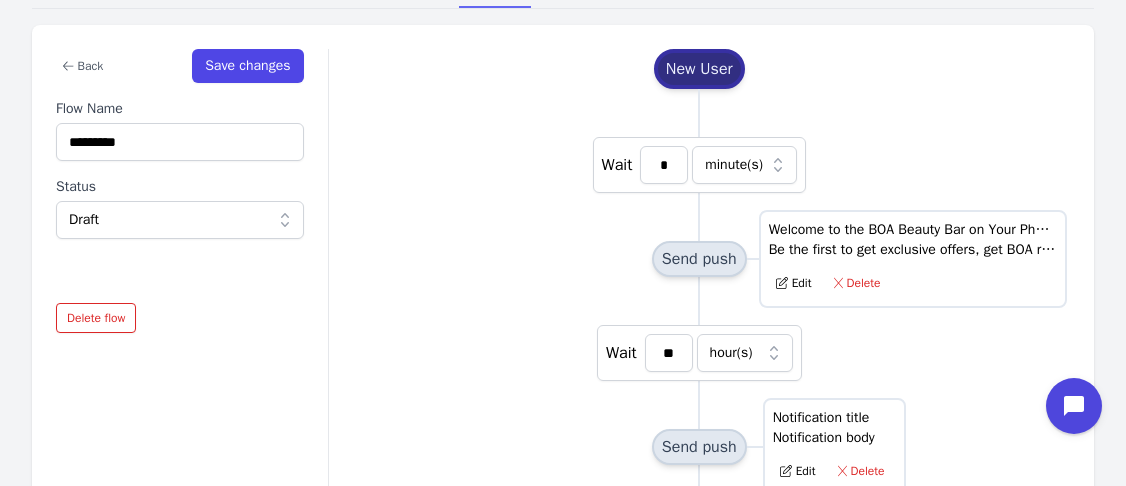 scroll, scrollTop: 149, scrollLeft: 0, axis: vertical 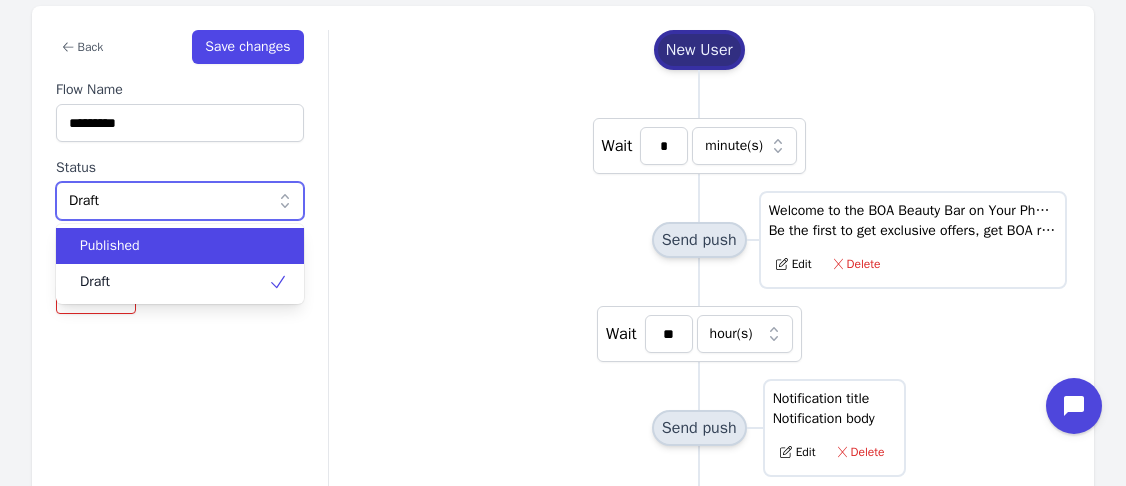 click 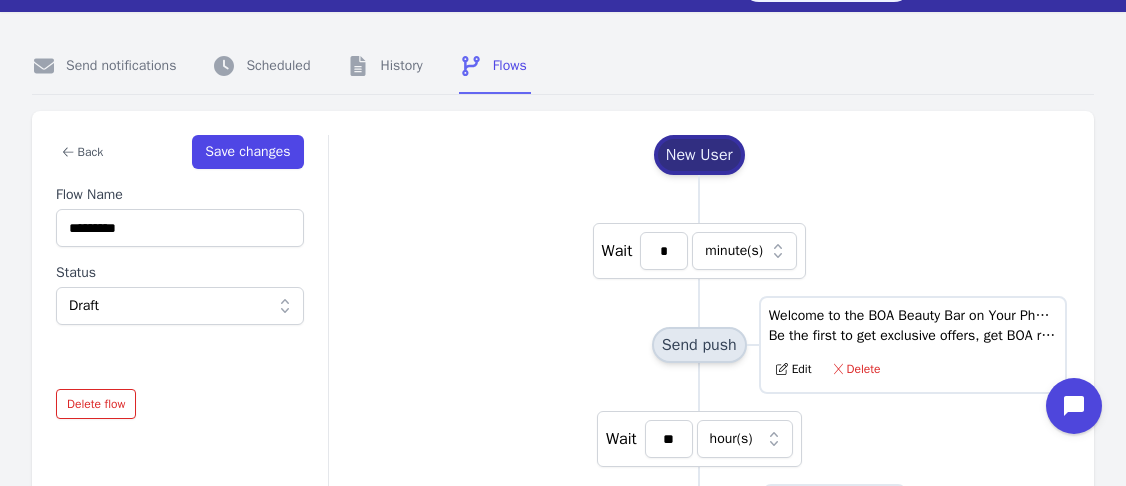 scroll, scrollTop: 43, scrollLeft: 0, axis: vertical 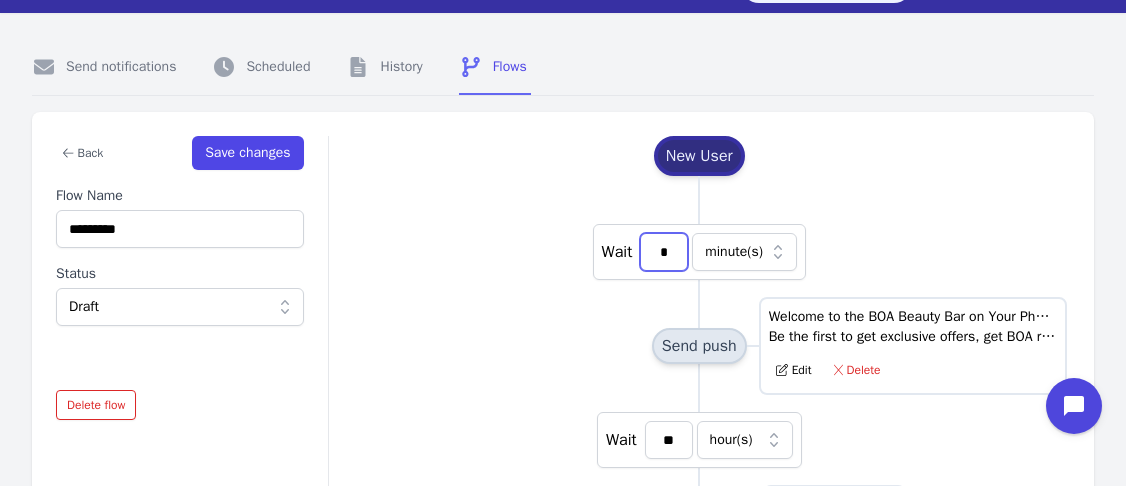 click on "*" at bounding box center (664, 252) 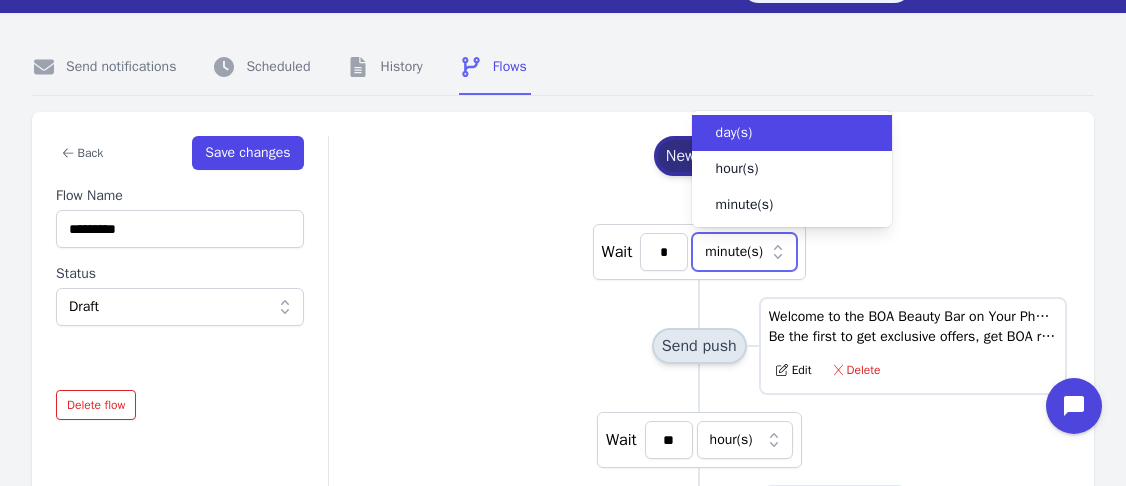 click 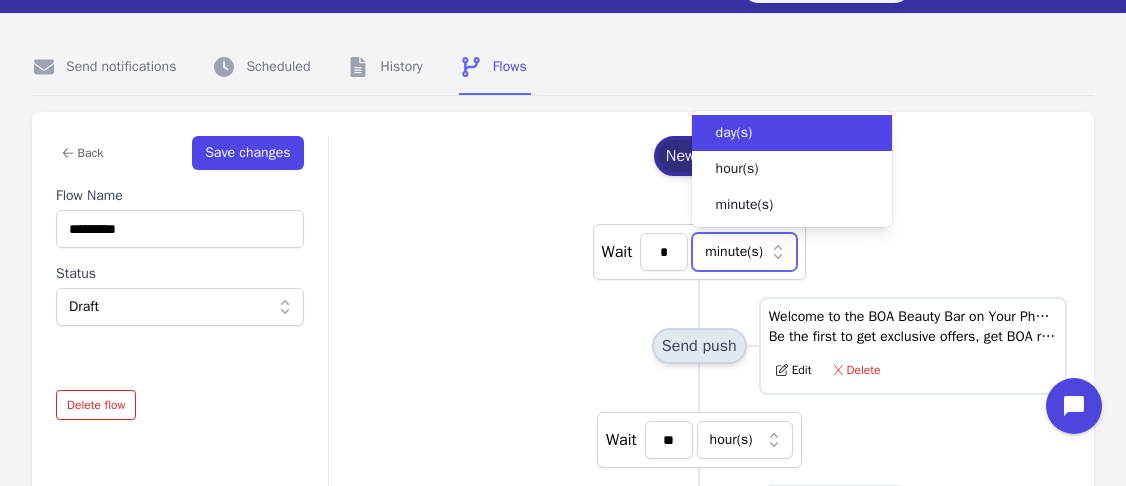 click 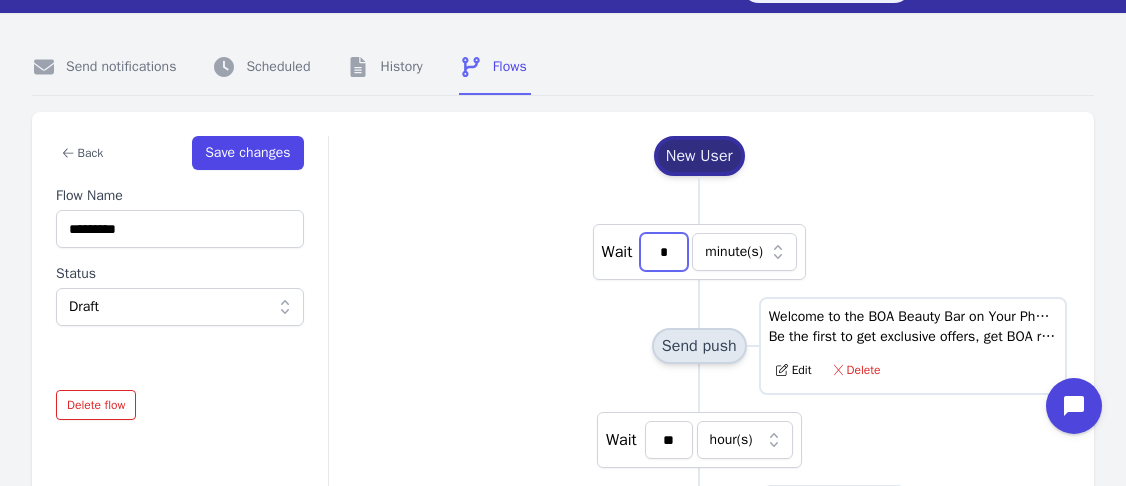 drag, startPoint x: 677, startPoint y: 244, endPoint x: 653, endPoint y: 245, distance: 24.020824 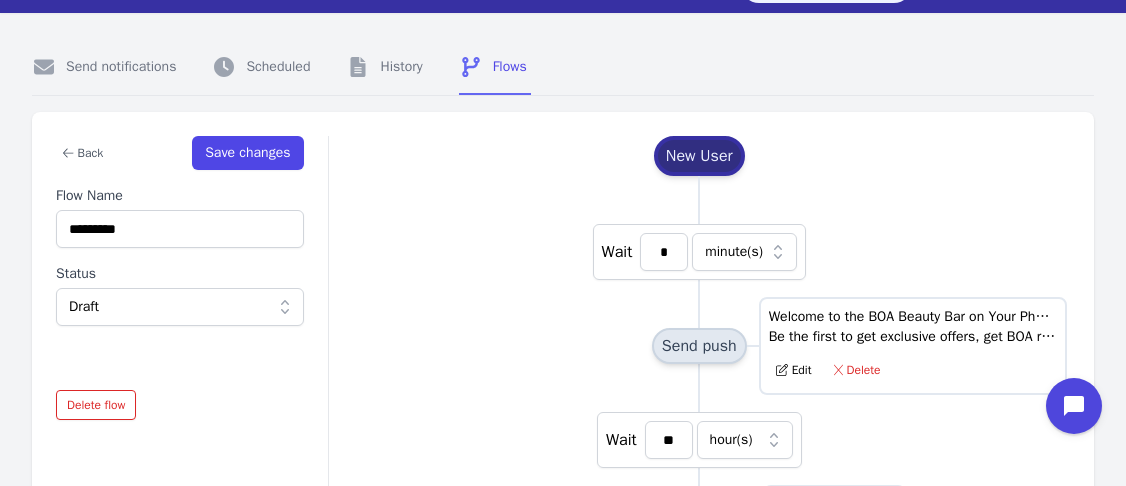 click on "New User Wait * minute(s) Send push Welcome to the BOA Beauty Bar on Your Phone Be the first to get exclusive offers, get BOA rewards, book treatments, buy products, get news on what is trending and much more.  Edit Delete Wait ** hour(s) Send push Notification title Notification body Edit Delete Add push" at bounding box center [699, 387] 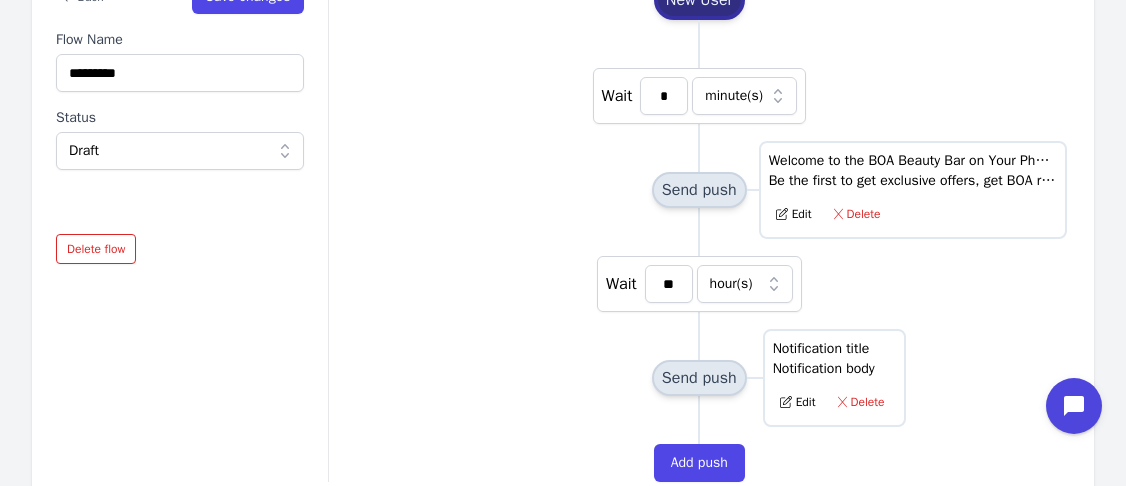 scroll, scrollTop: 205, scrollLeft: 0, axis: vertical 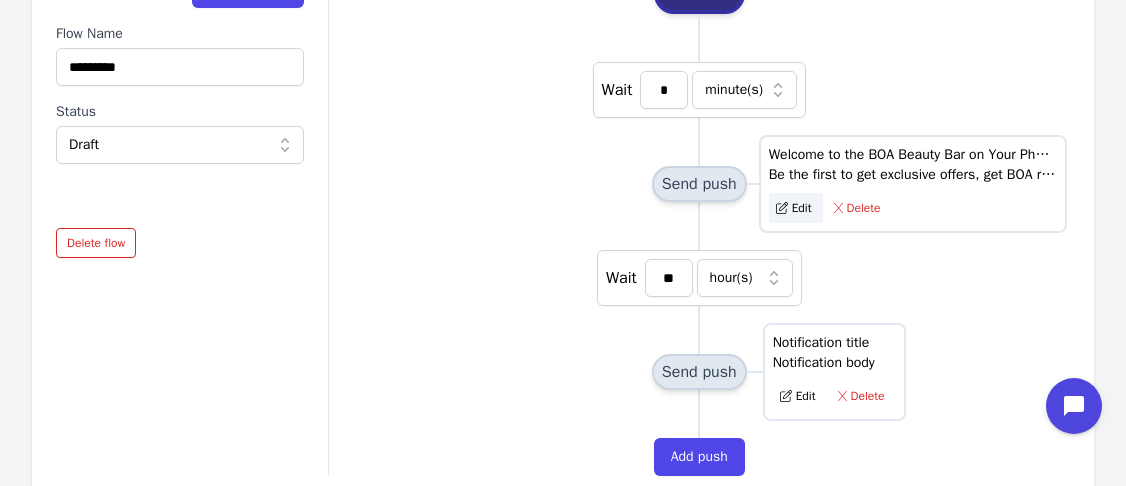 click on "Edit" at bounding box center [796, 208] 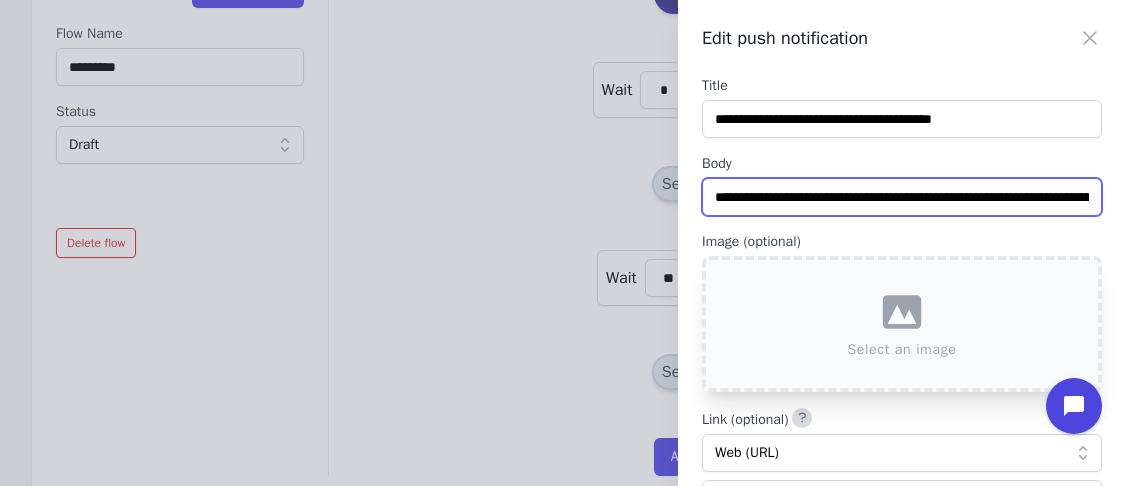click on "**********" at bounding box center (902, 197) 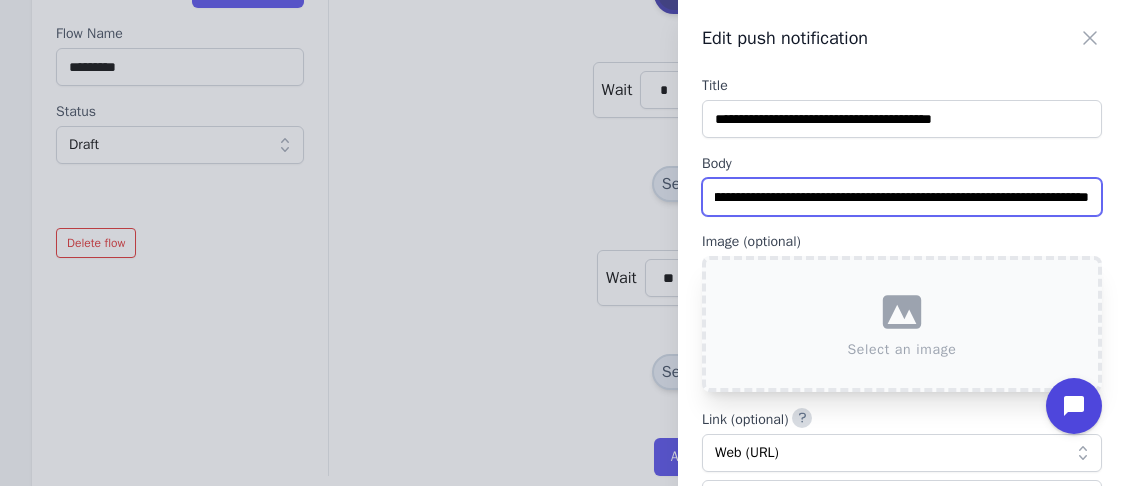 scroll, scrollTop: 0, scrollLeft: 498, axis: horizontal 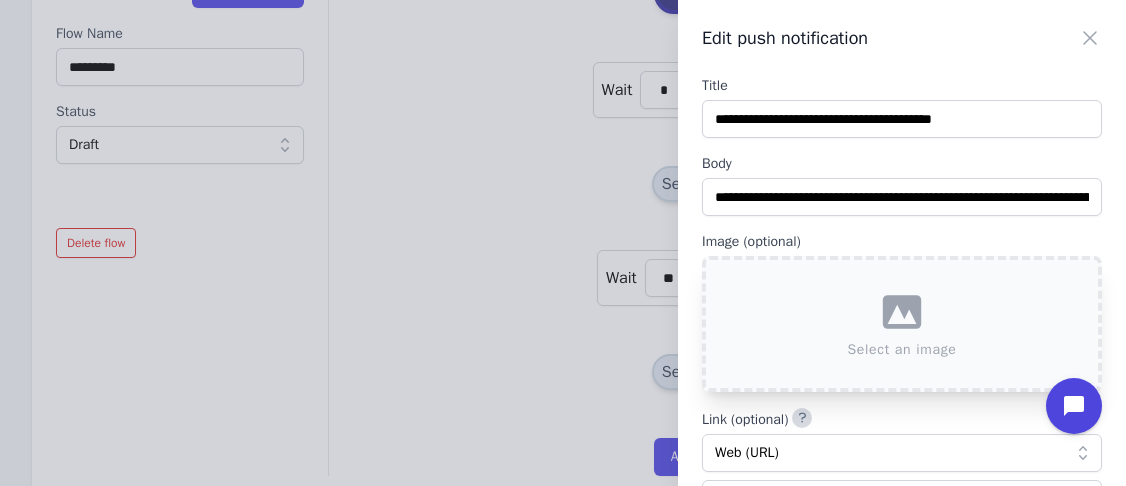 click on "**********" at bounding box center [563, 243] 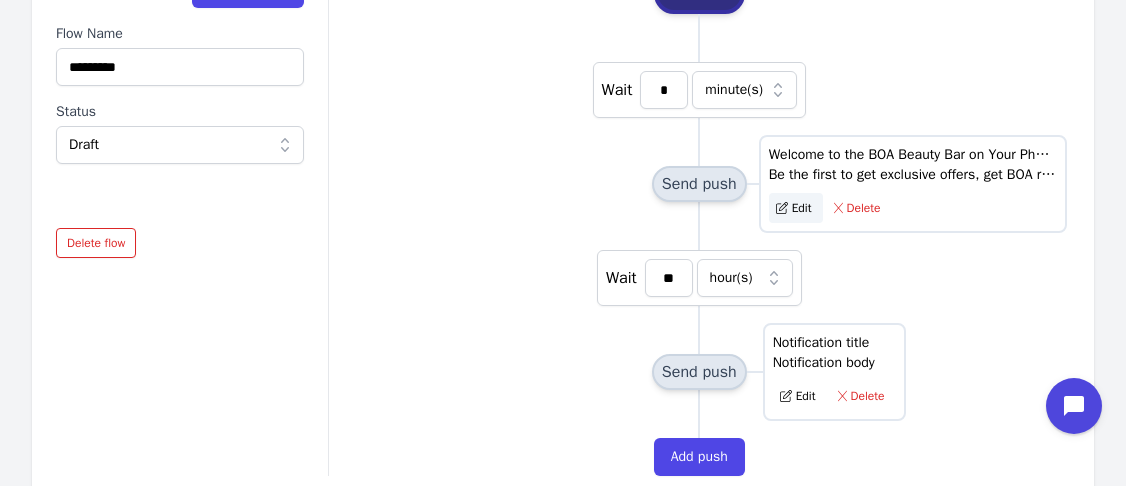 click on "Edit" at bounding box center [796, 208] 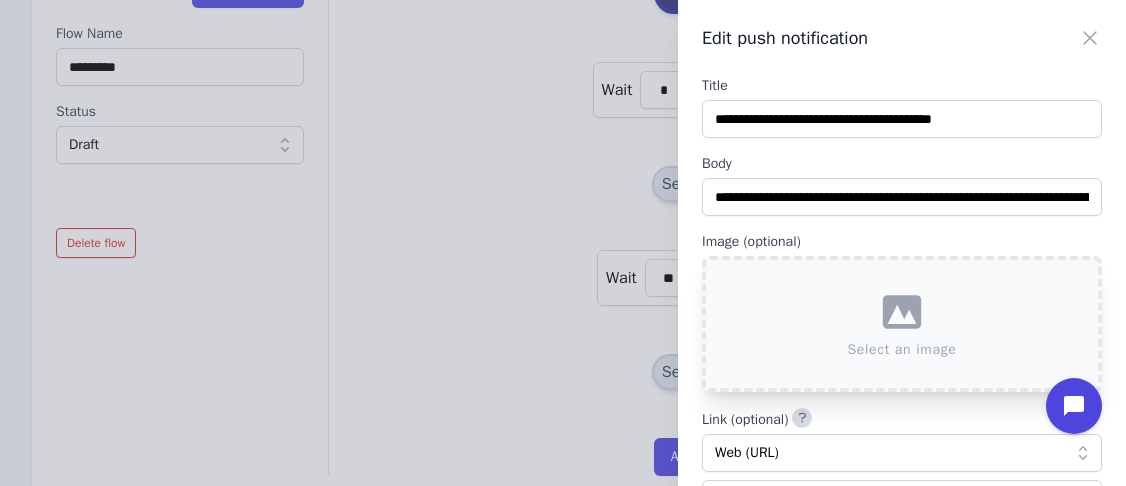 scroll, scrollTop: 109, scrollLeft: 0, axis: vertical 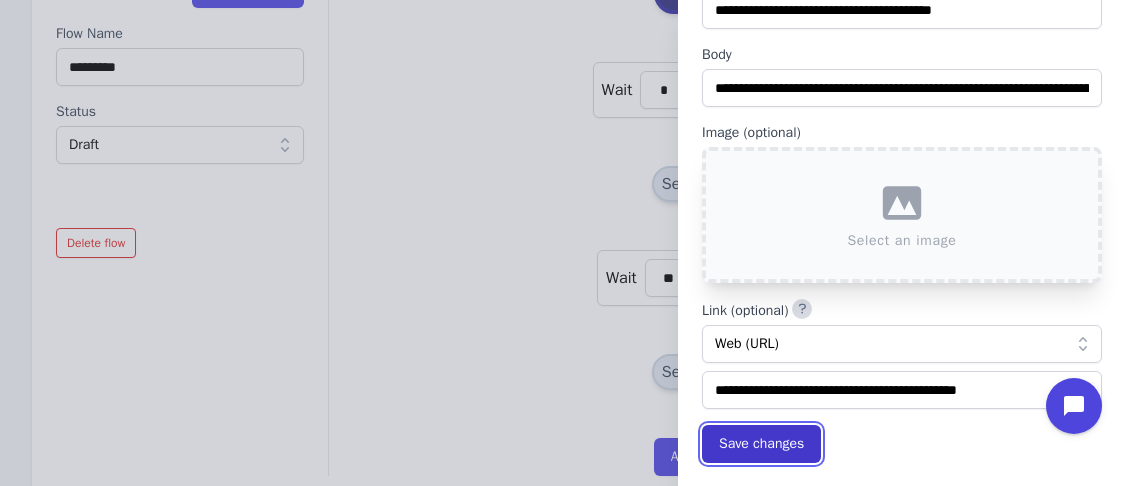 click on "Save changes" at bounding box center (761, 444) 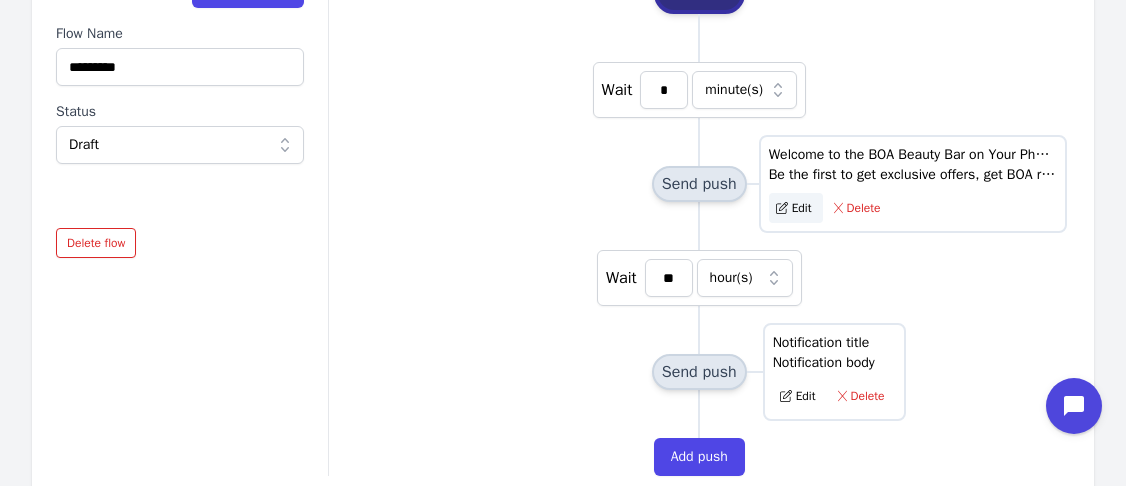 click on "Edit" at bounding box center [796, 208] 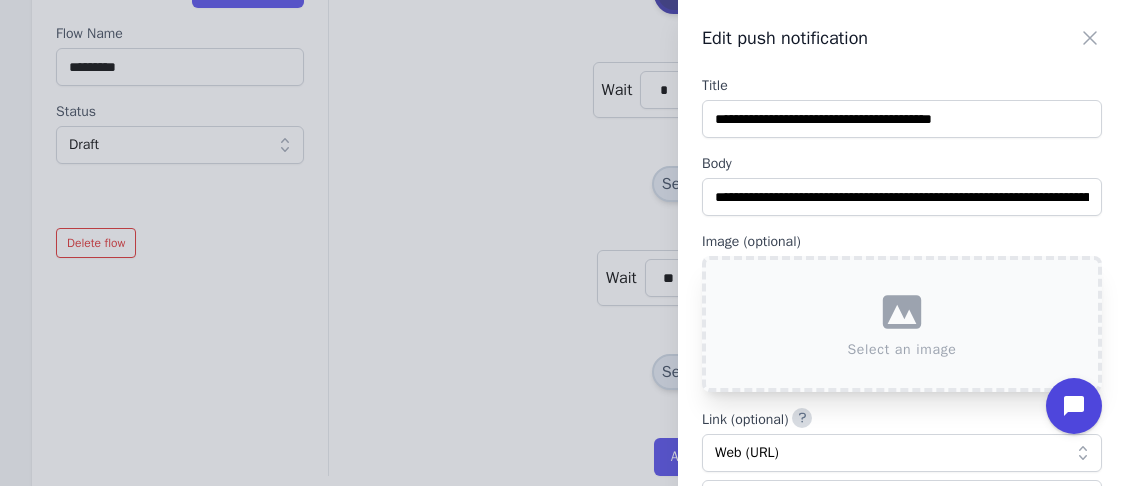 scroll, scrollTop: 109, scrollLeft: 0, axis: vertical 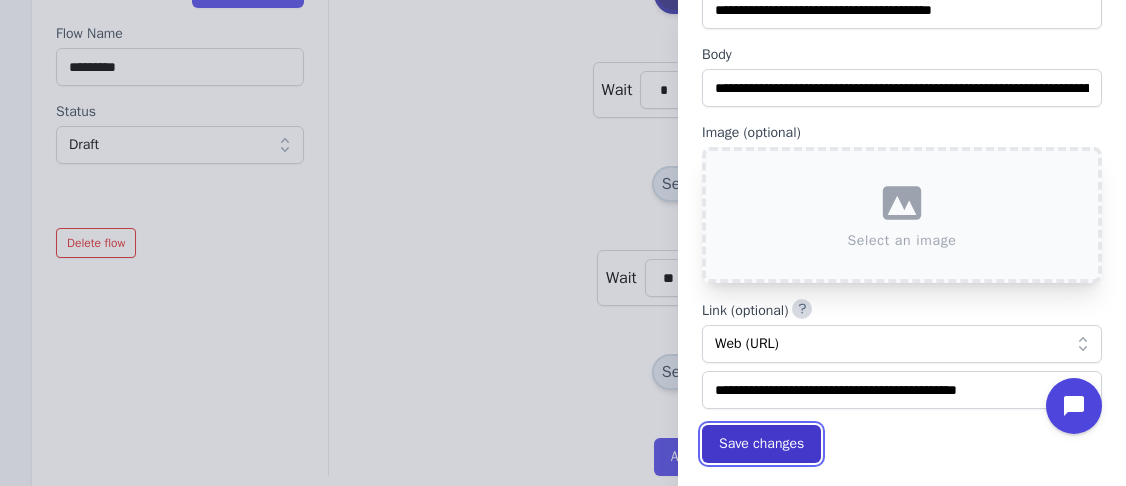 click on "Save changes" at bounding box center [761, 444] 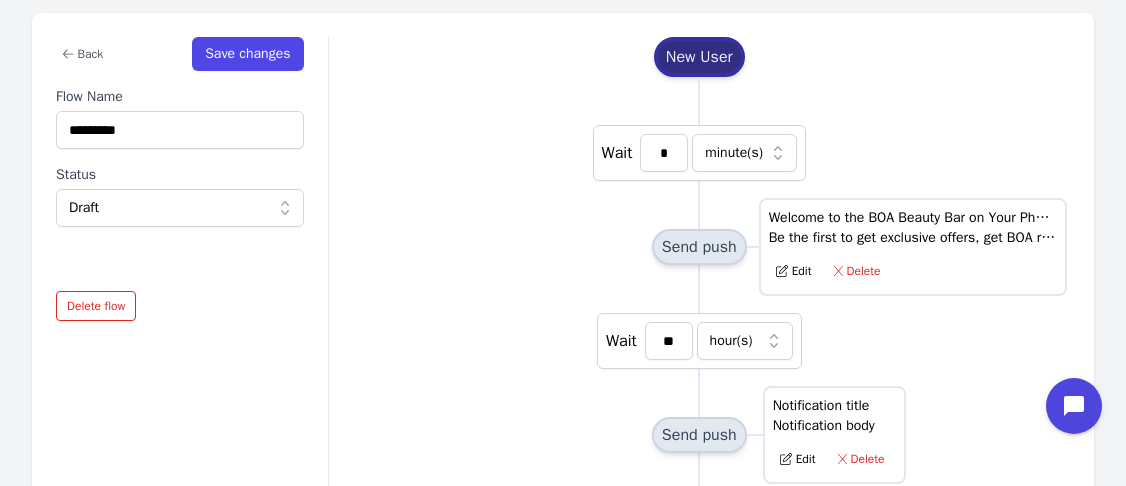 scroll, scrollTop: 259, scrollLeft: 0, axis: vertical 